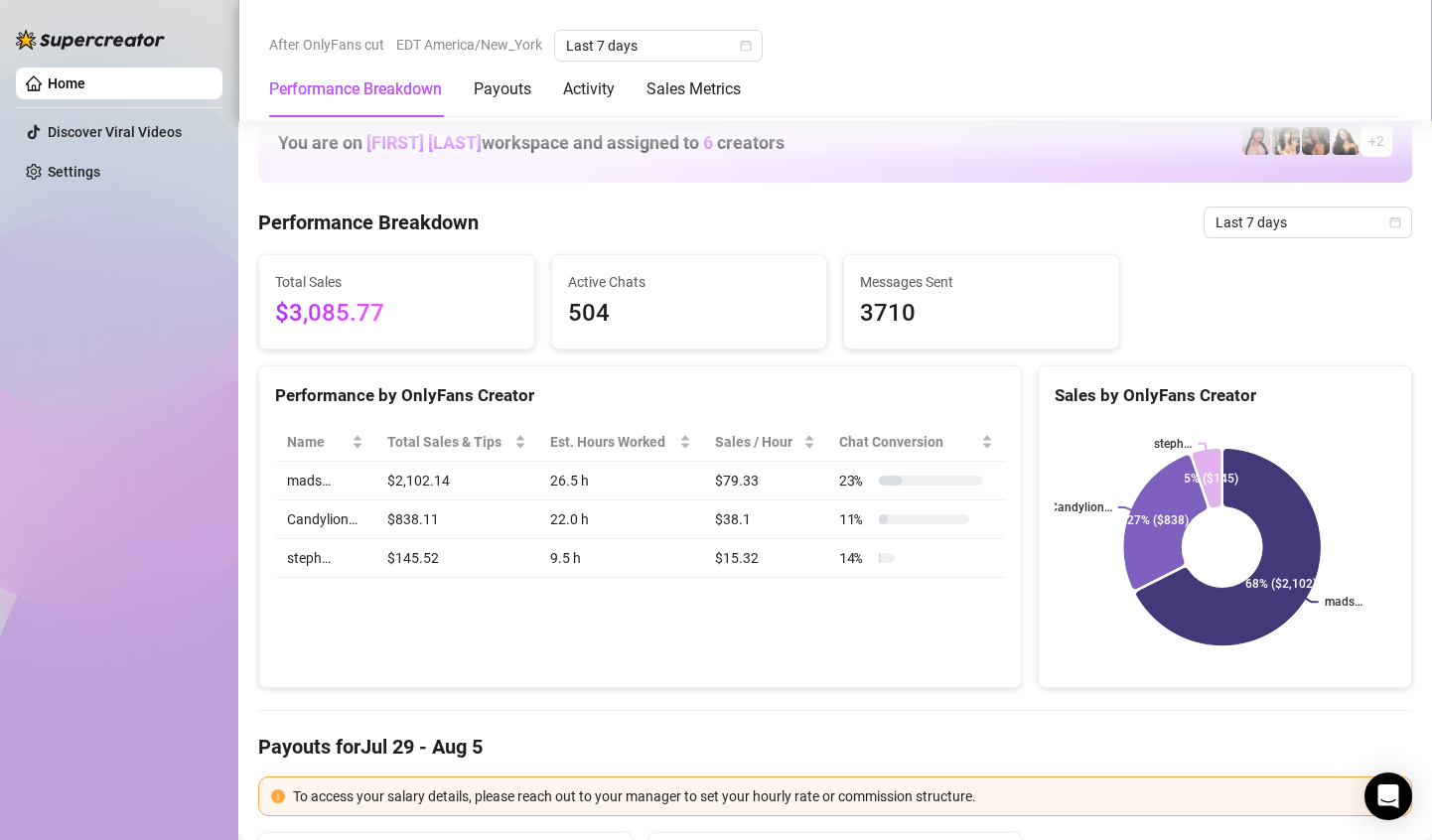 scroll, scrollTop: 0, scrollLeft: 0, axis: both 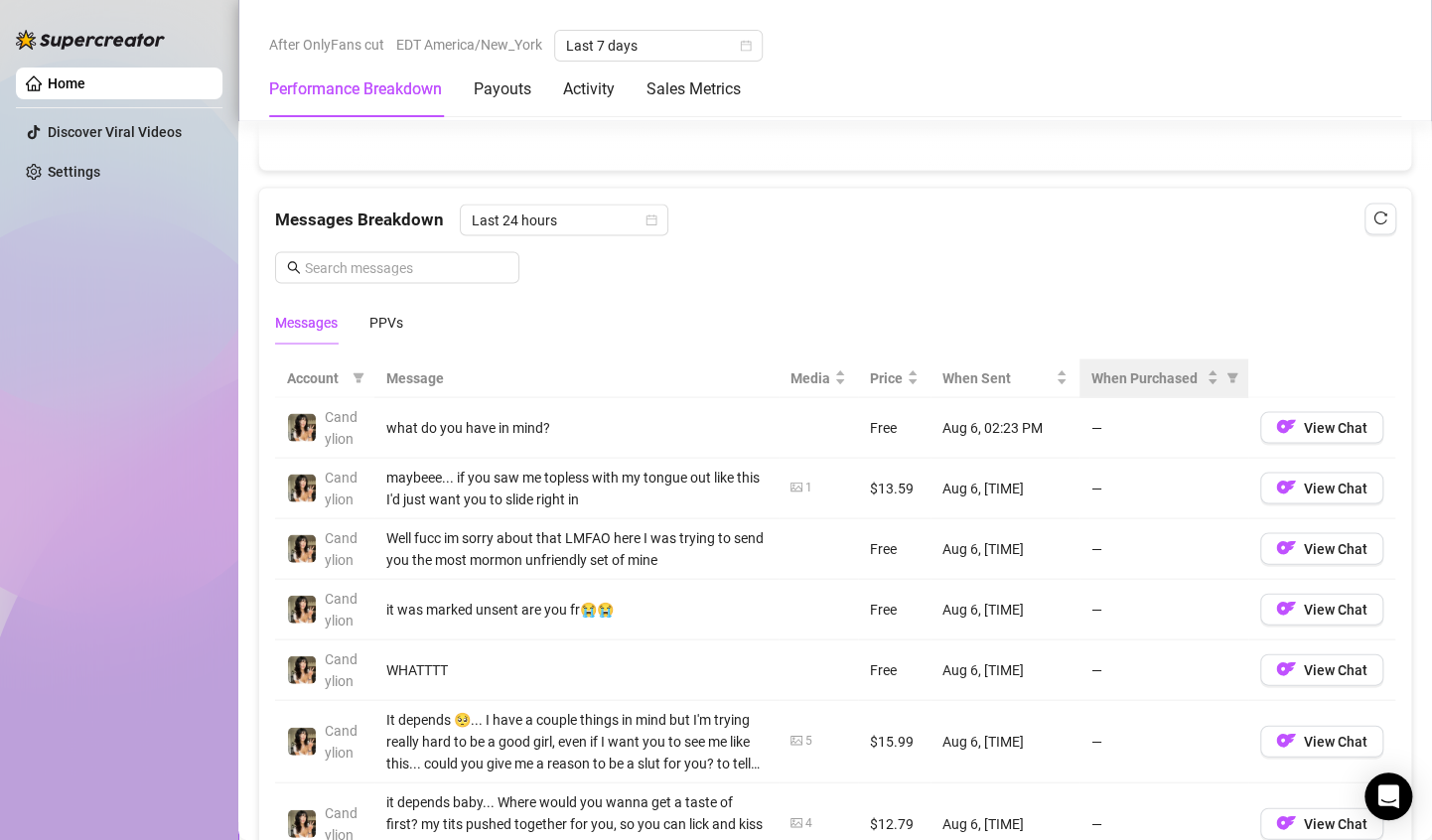 click on "When Purchased" at bounding box center (1164, 377) 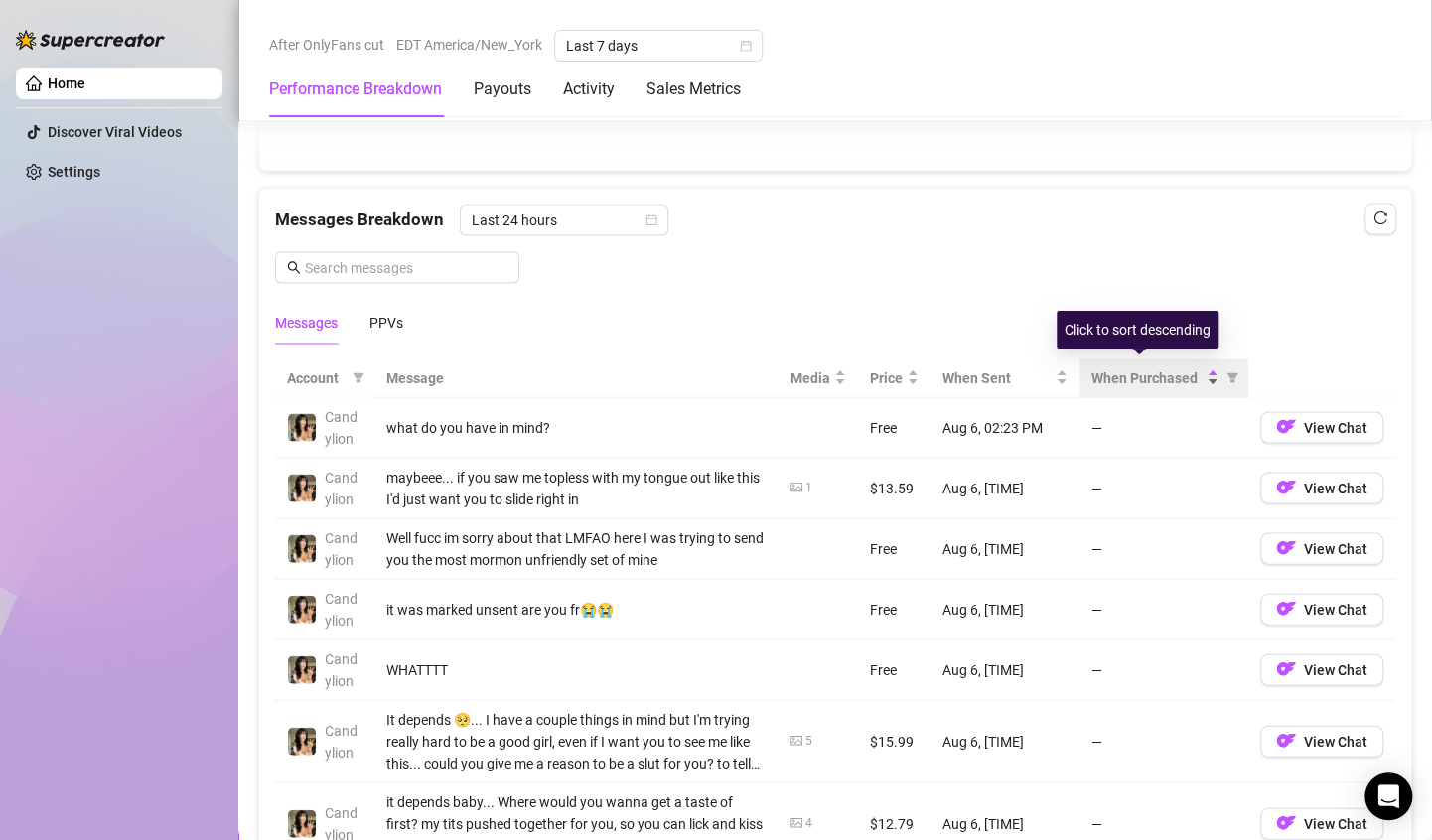 click on "When Purchased" at bounding box center (1147, 377) 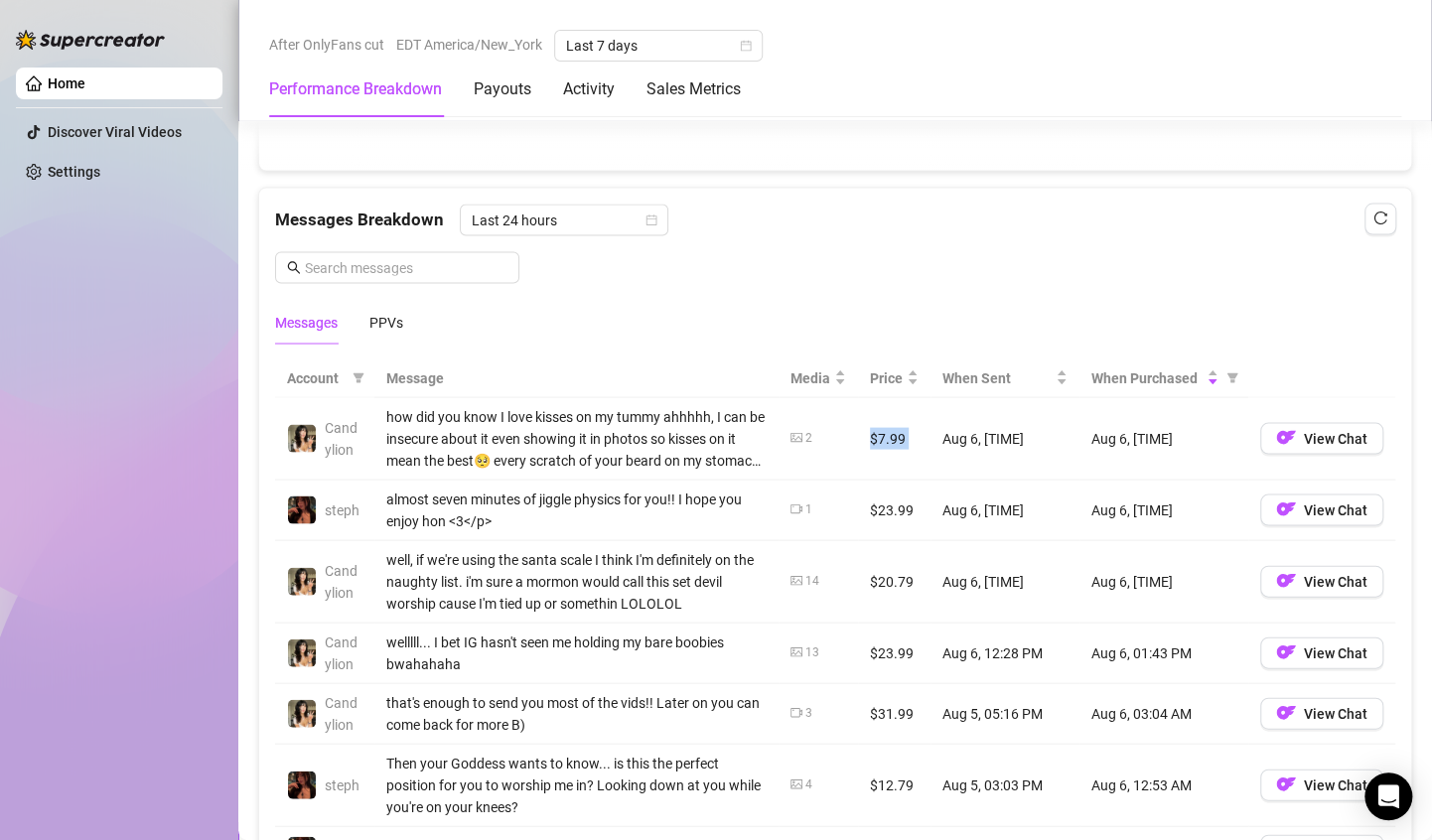 drag, startPoint x: 858, startPoint y: 439, endPoint x: 918, endPoint y: 439, distance: 60 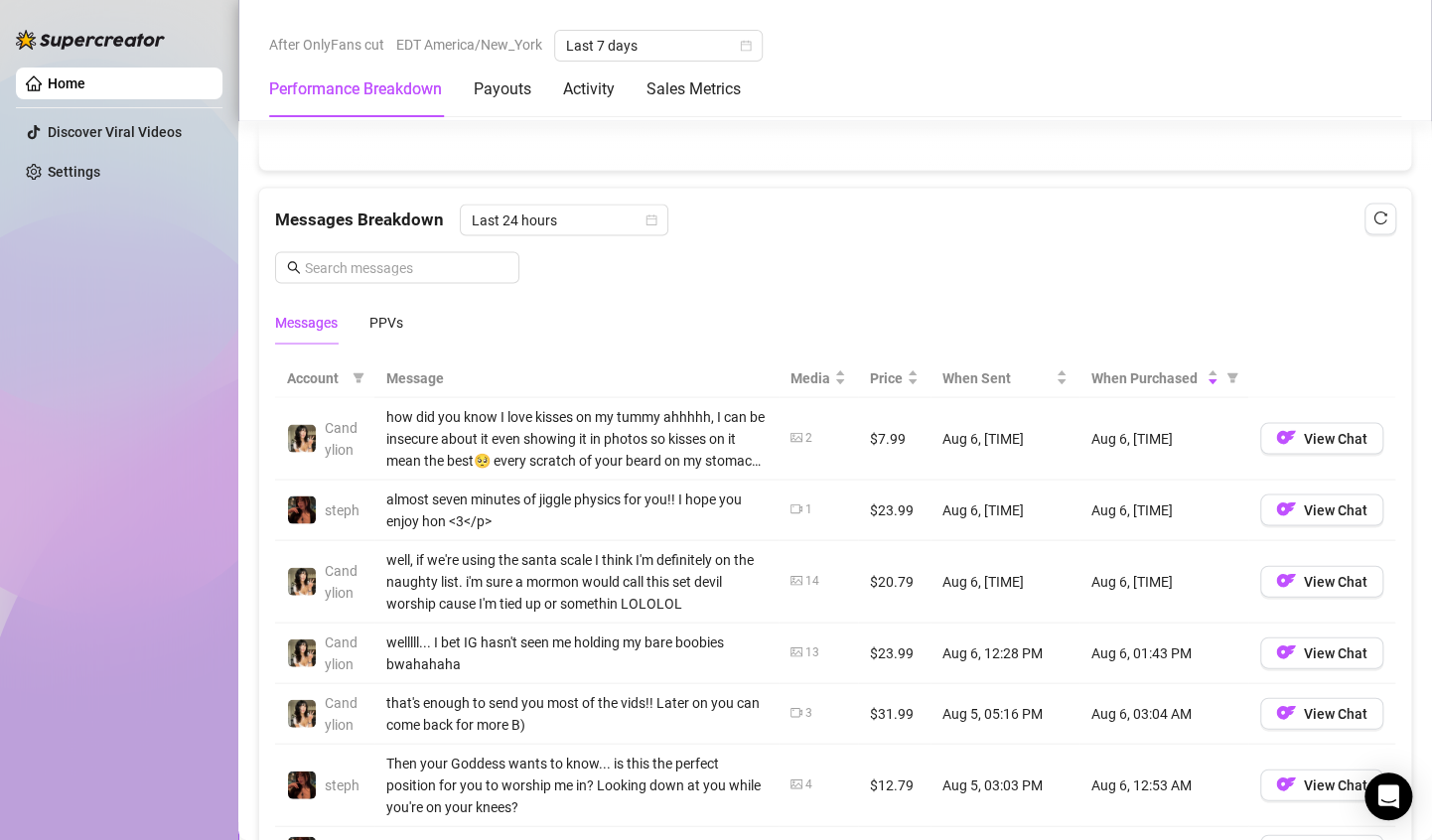 click on "Aug 6, 02:08 PM" at bounding box center (1005, 438) 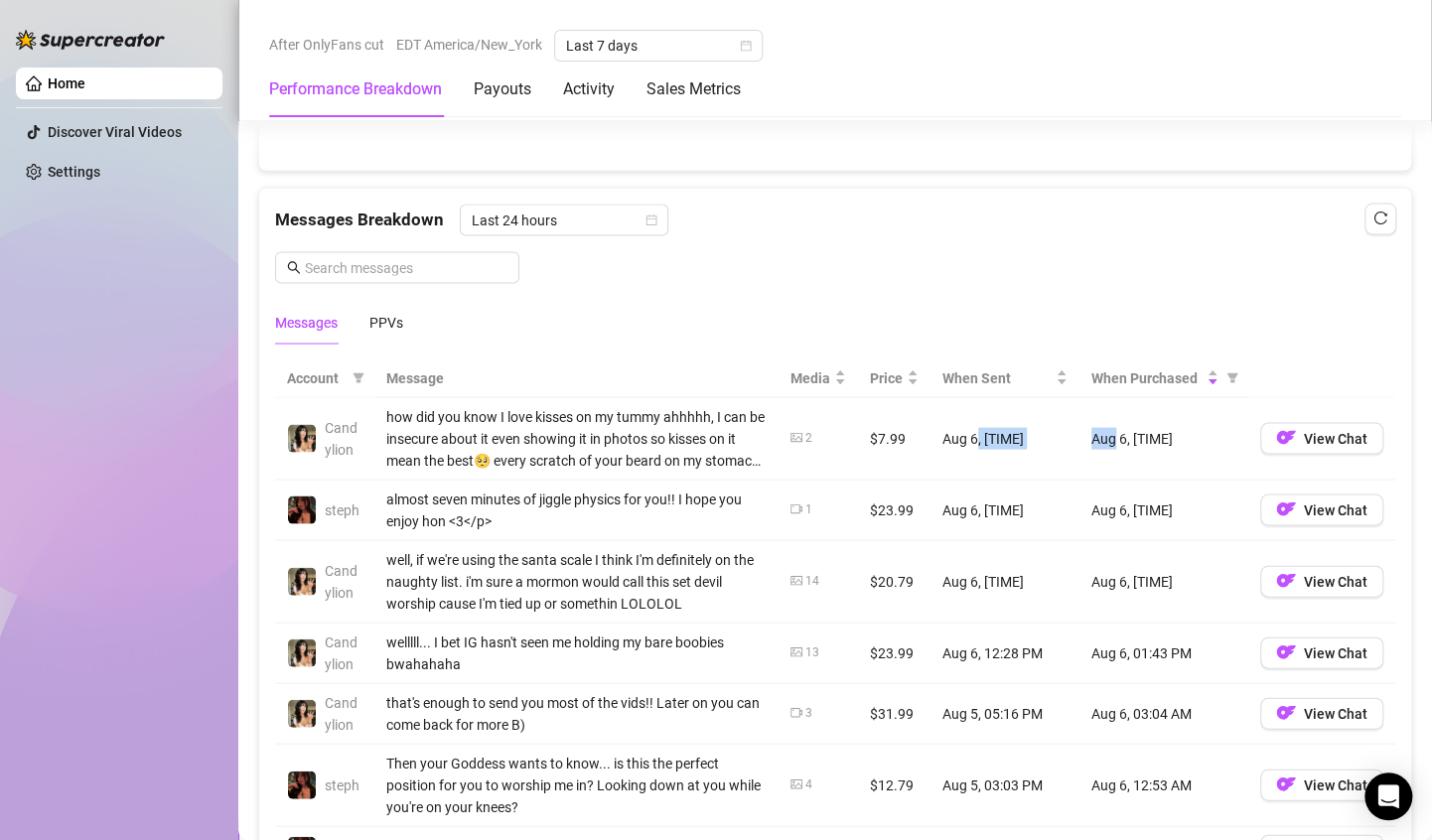 drag, startPoint x: 958, startPoint y: 437, endPoint x: 1065, endPoint y: 432, distance: 107.11676 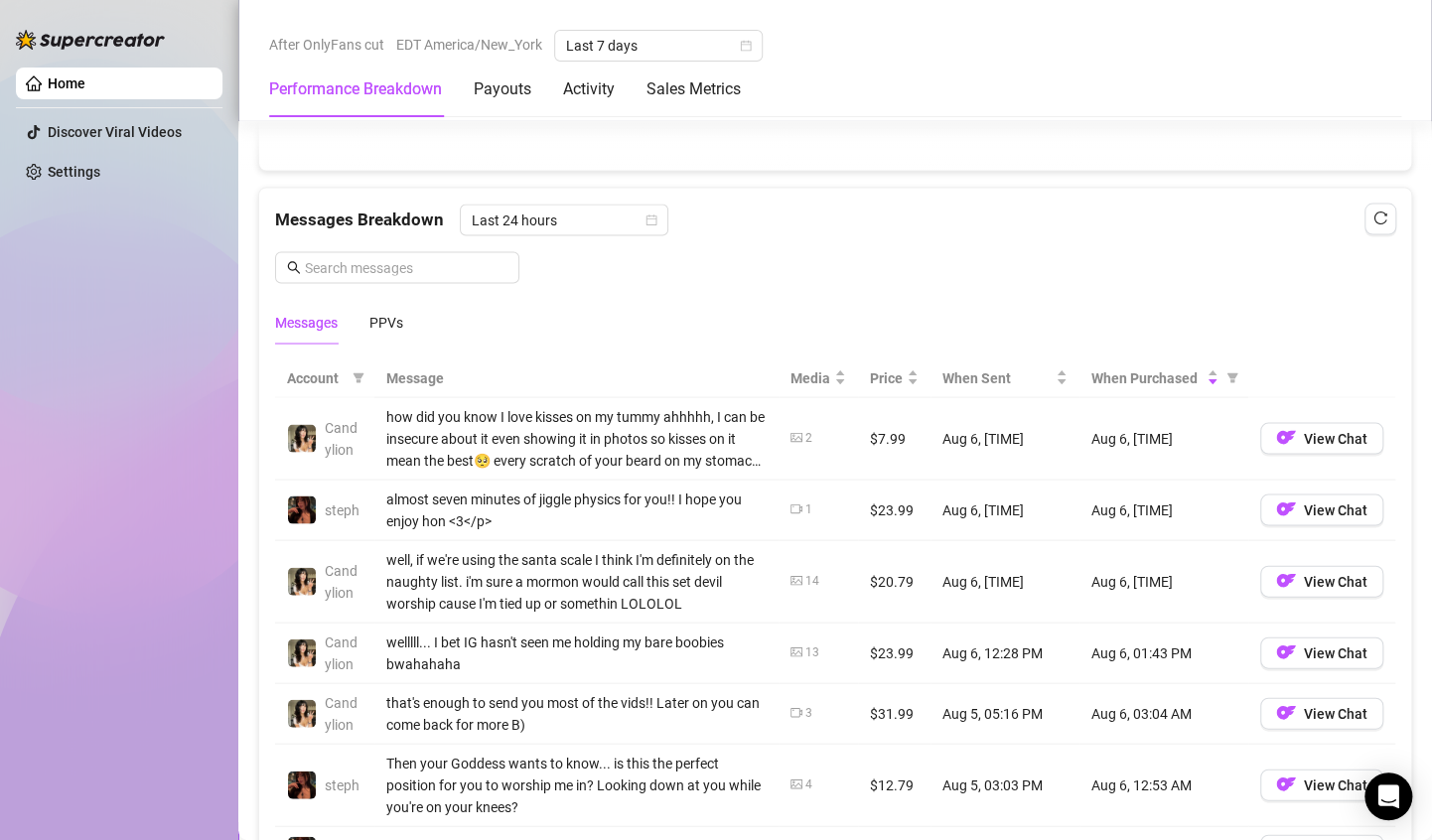 click on "1" at bounding box center (818, 509) 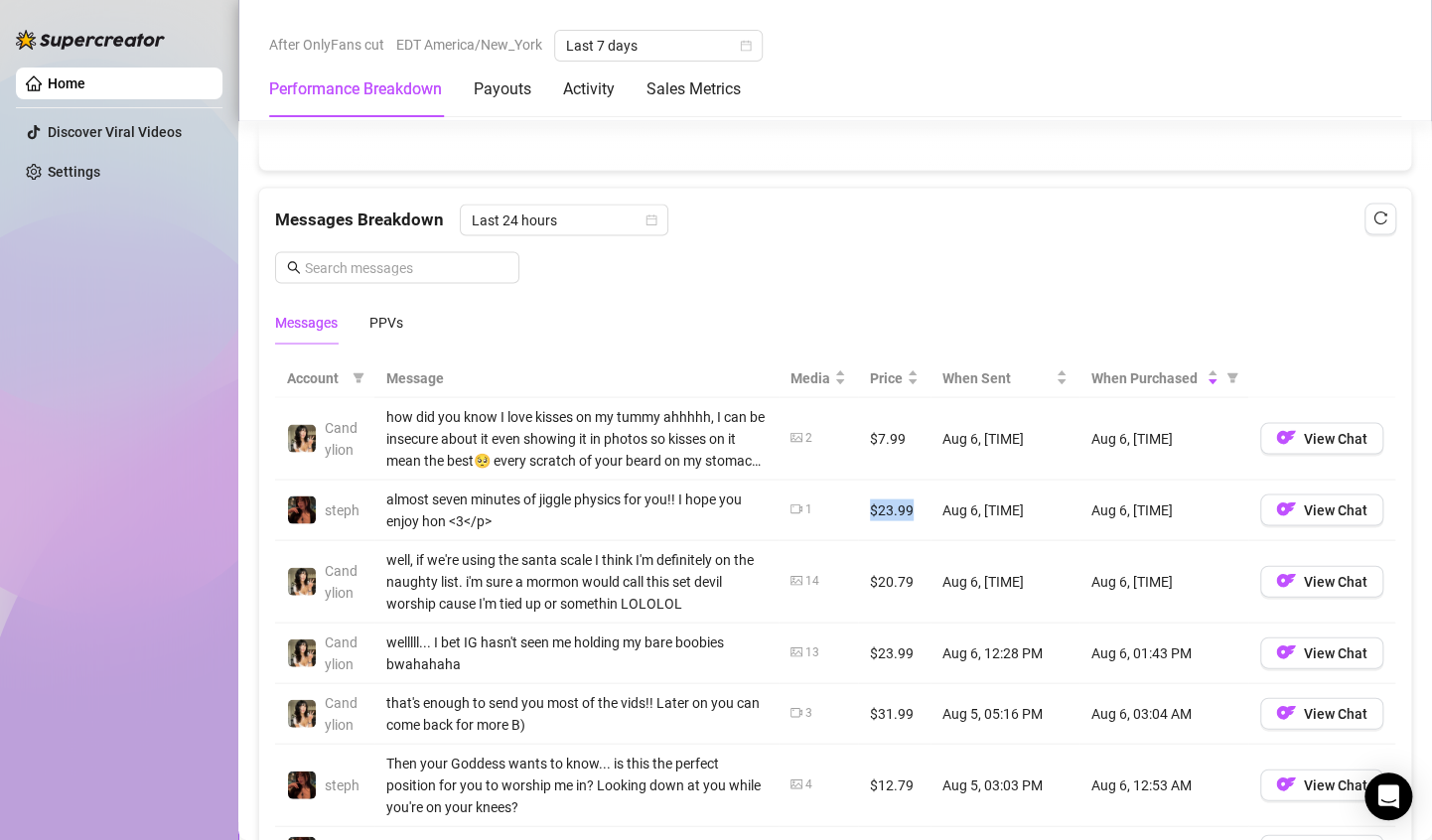 drag, startPoint x: 836, startPoint y: 520, endPoint x: 903, endPoint y: 512, distance: 67.47592 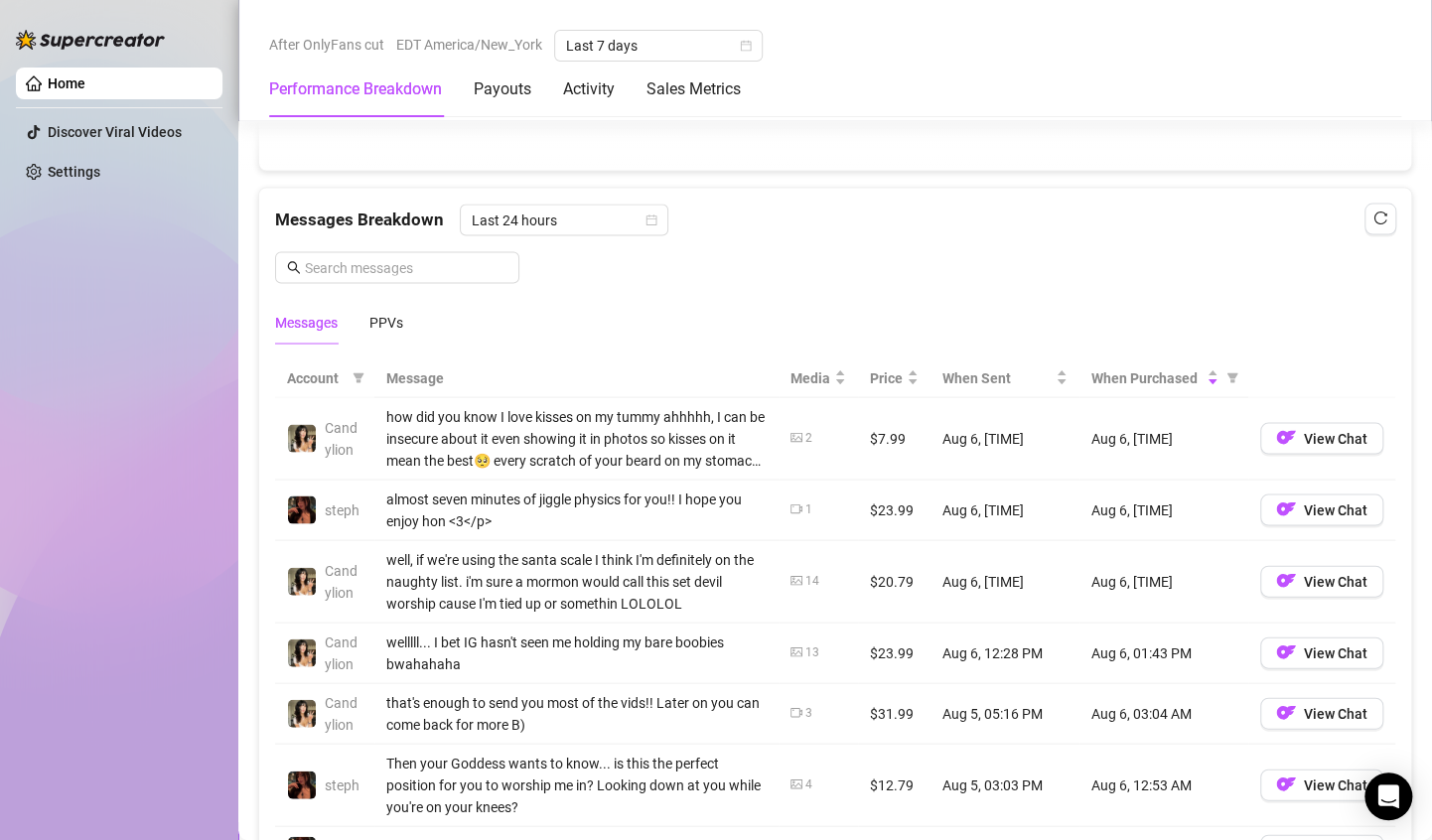 click on "14" at bounding box center [812, 580] 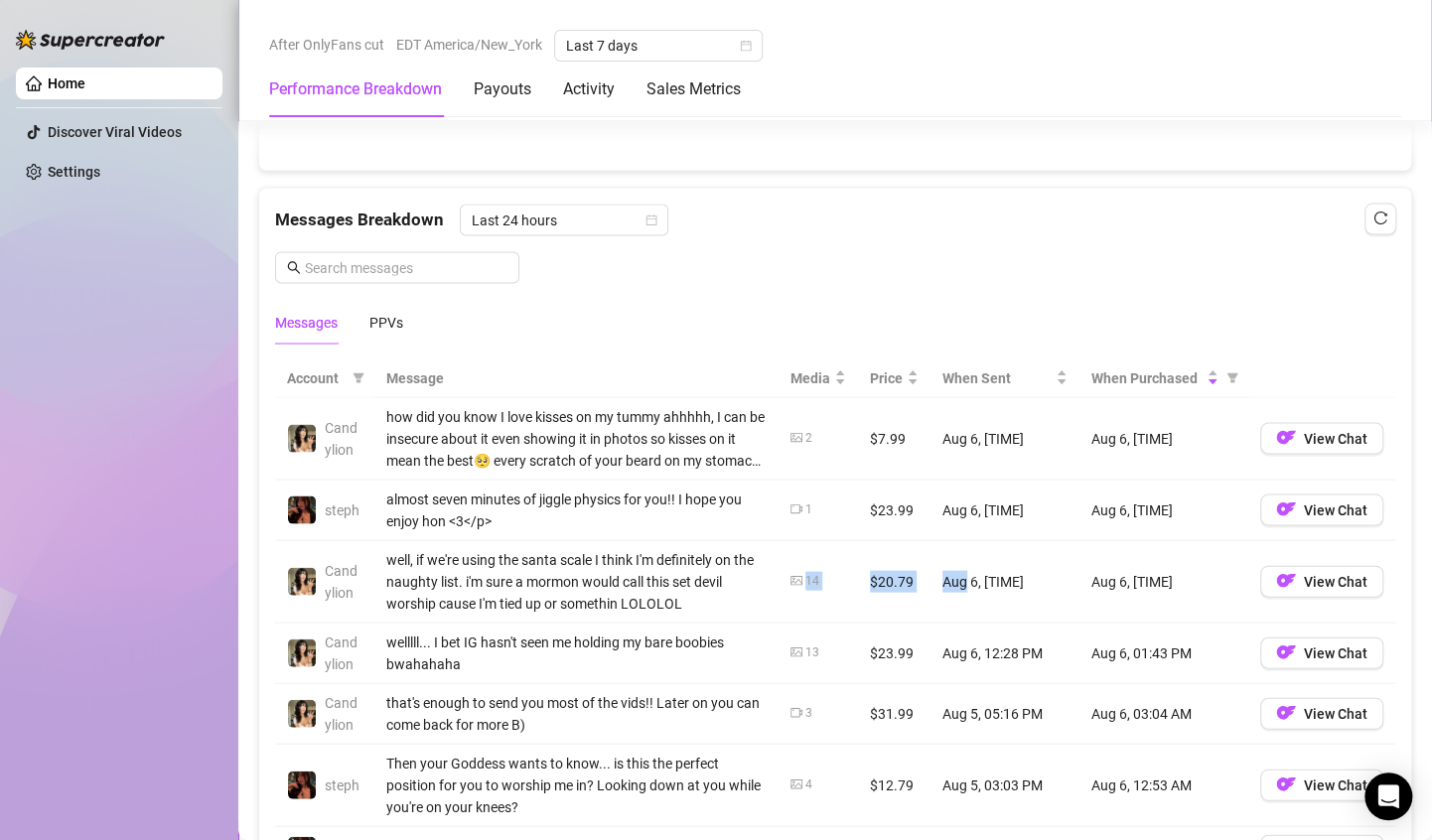 drag, startPoint x: 795, startPoint y: 575, endPoint x: 943, endPoint y: 557, distance: 149.09058 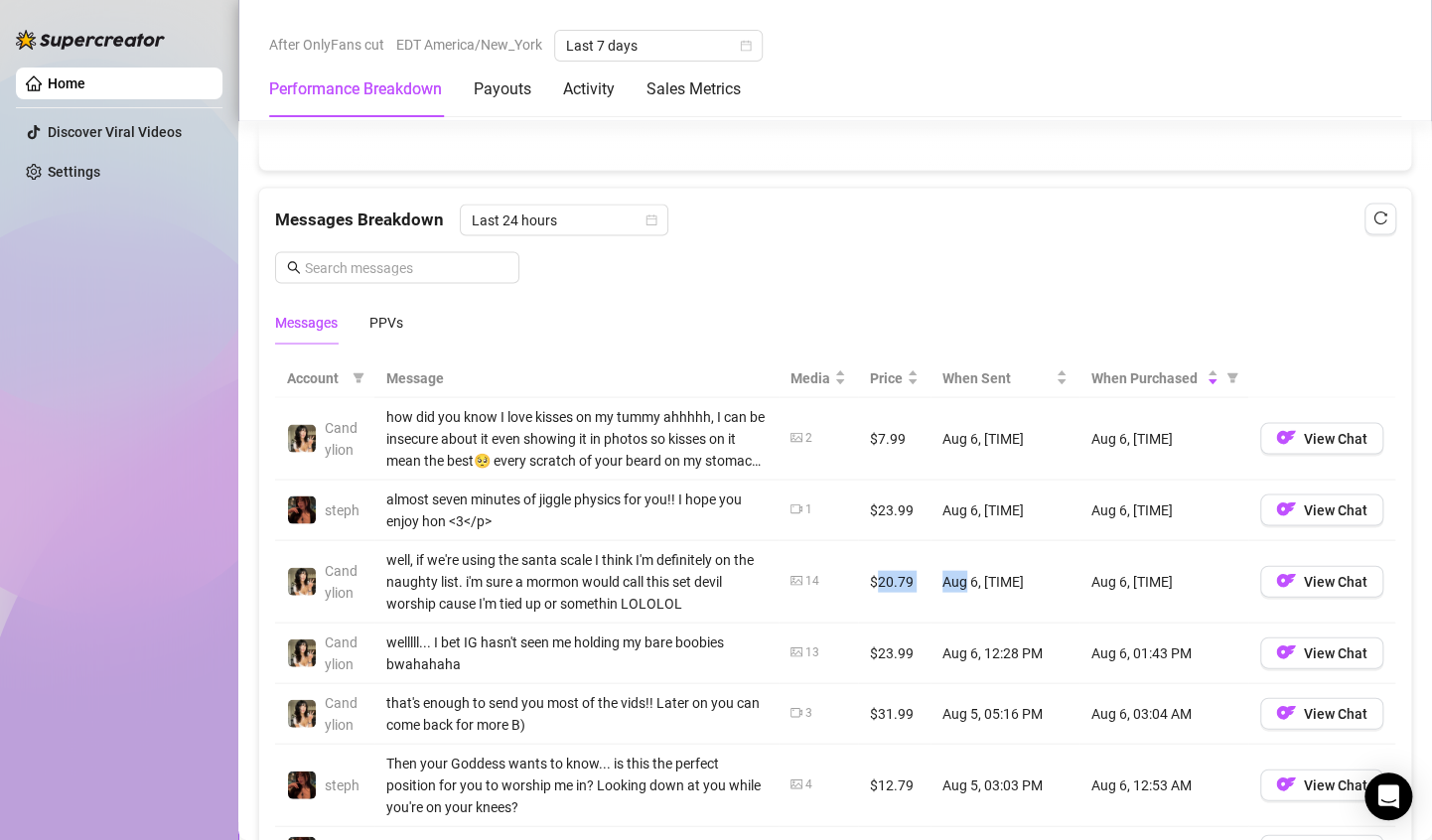 drag, startPoint x: 916, startPoint y: 580, endPoint x: 873, endPoint y: 579, distance: 43.011626 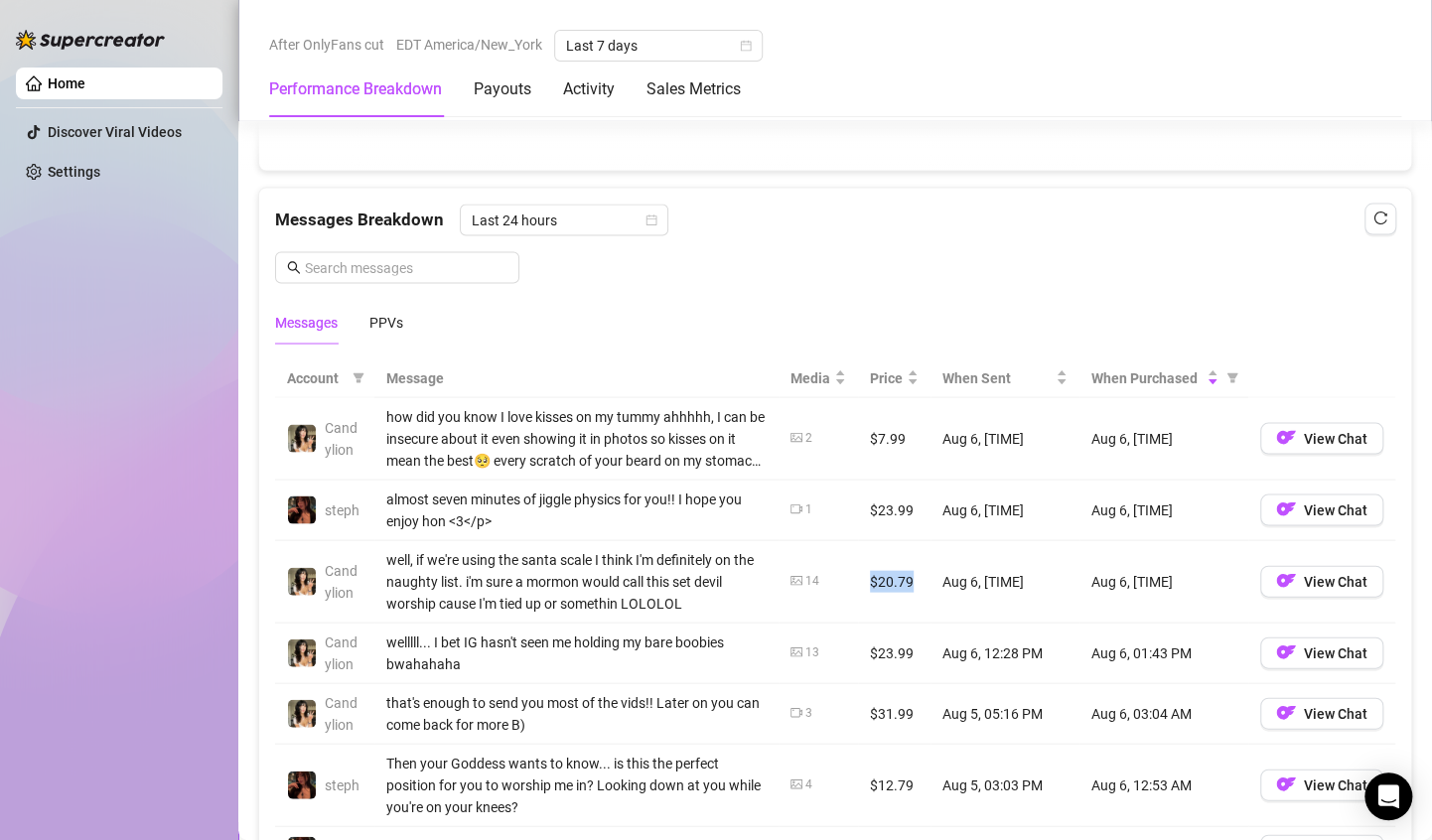 drag, startPoint x: 873, startPoint y: 579, endPoint x: 852, endPoint y: 579, distance: 21 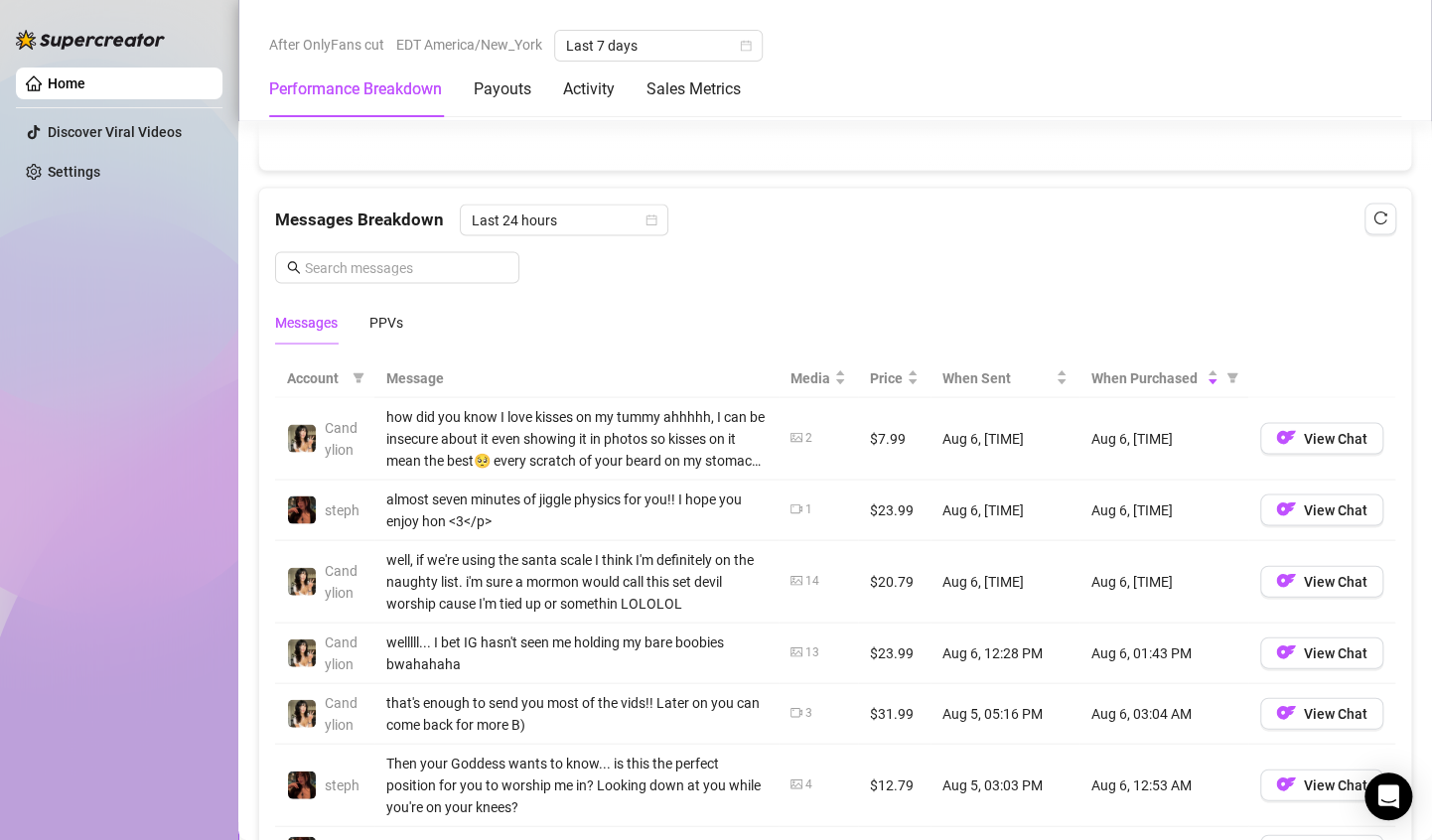 click on "$23.99" at bounding box center [894, 652] 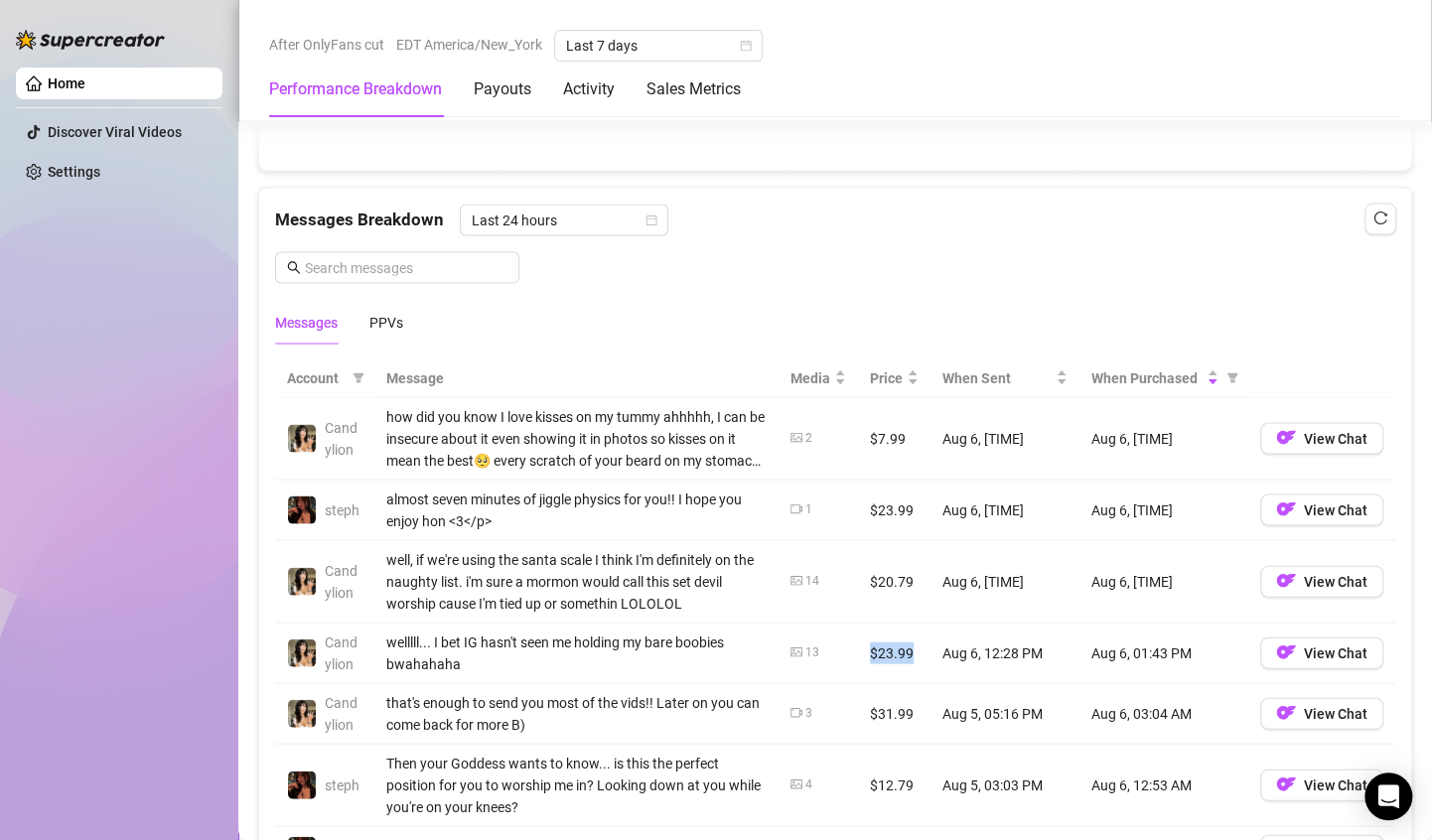 drag, startPoint x: 867, startPoint y: 647, endPoint x: 845, endPoint y: 646, distance: 22.022716 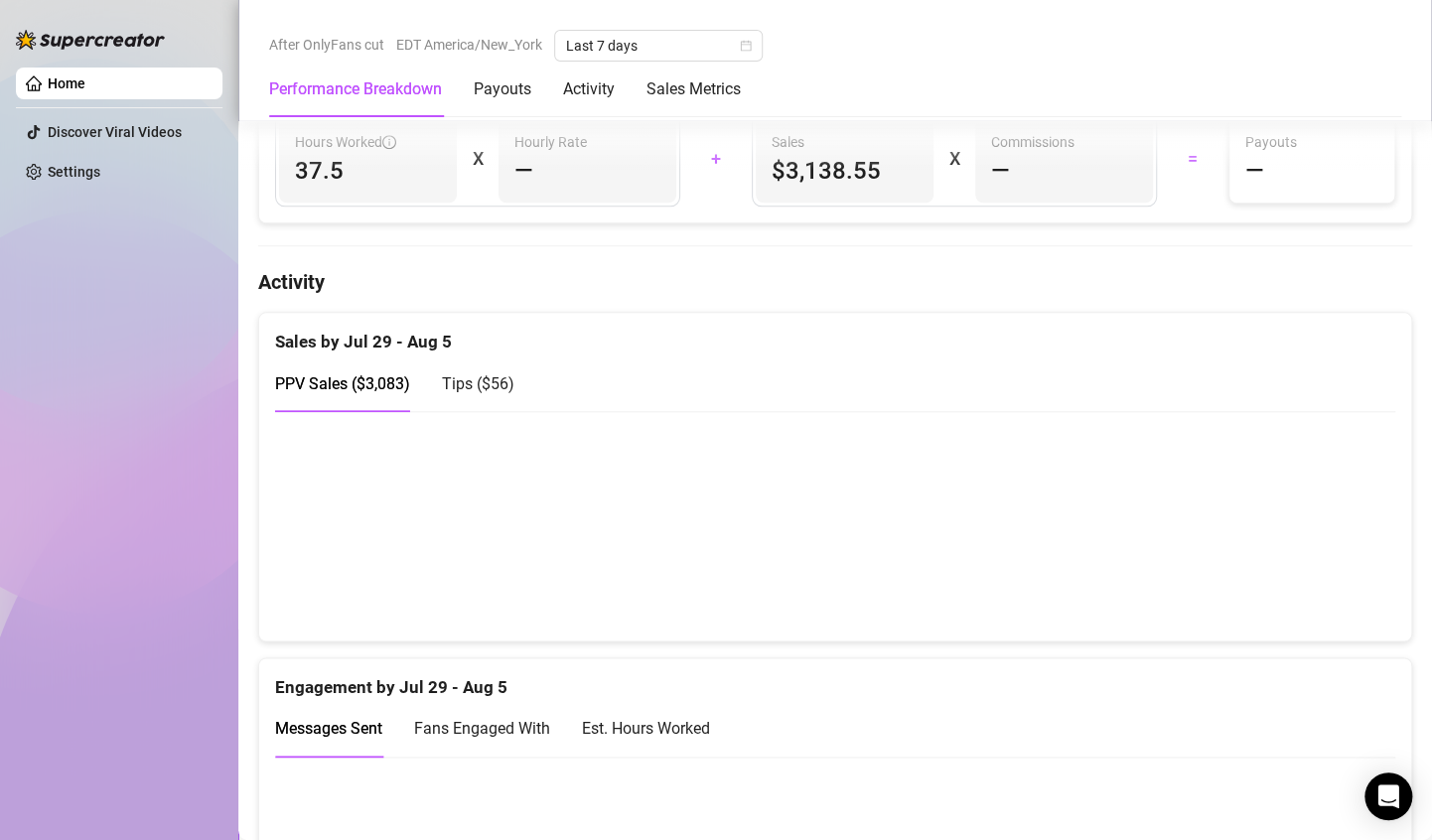 scroll, scrollTop: 708, scrollLeft: 0, axis: vertical 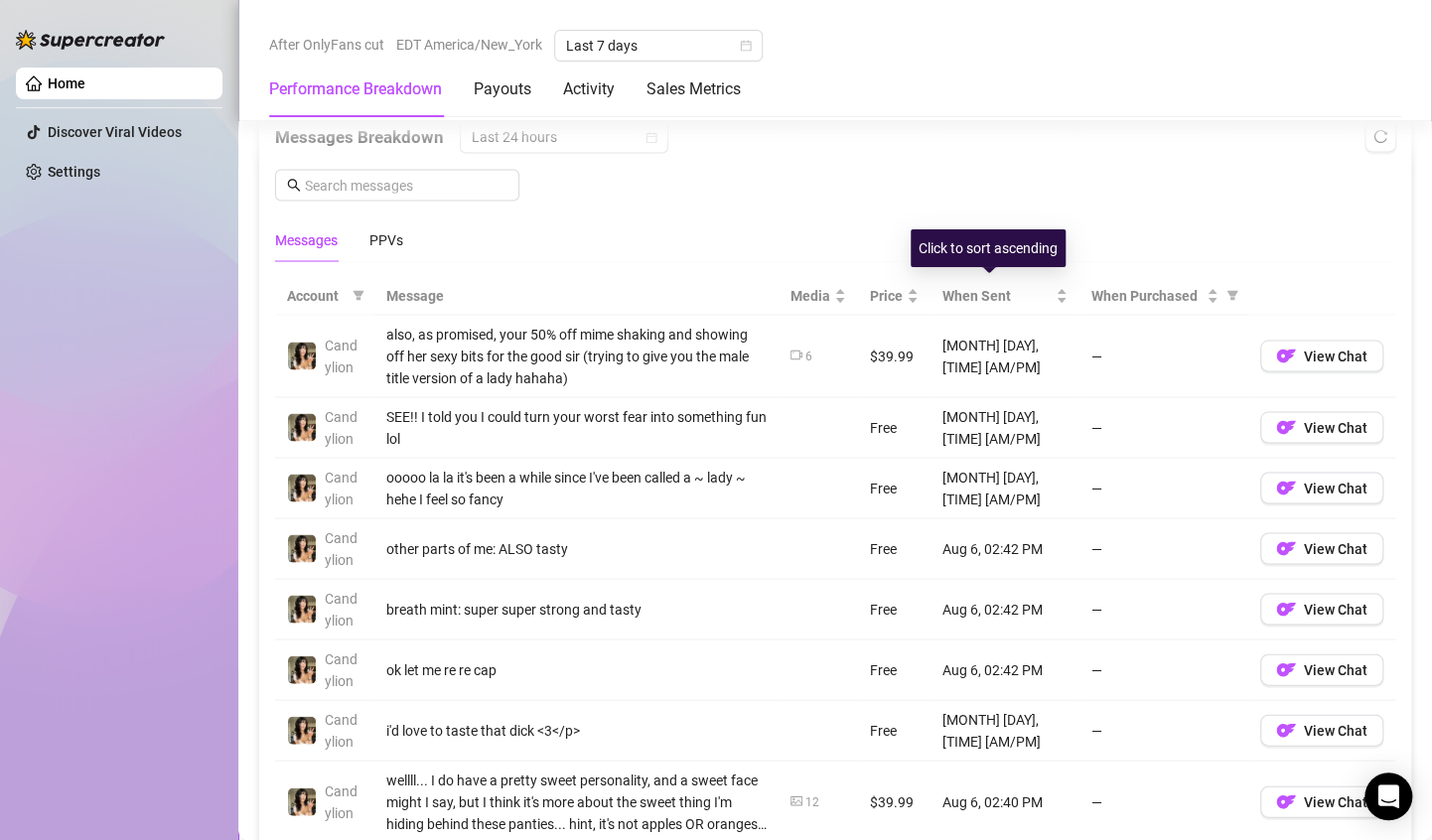 click on "Messages Breakdown Last 24 hours Messages PPVs" at bounding box center [835, 191] 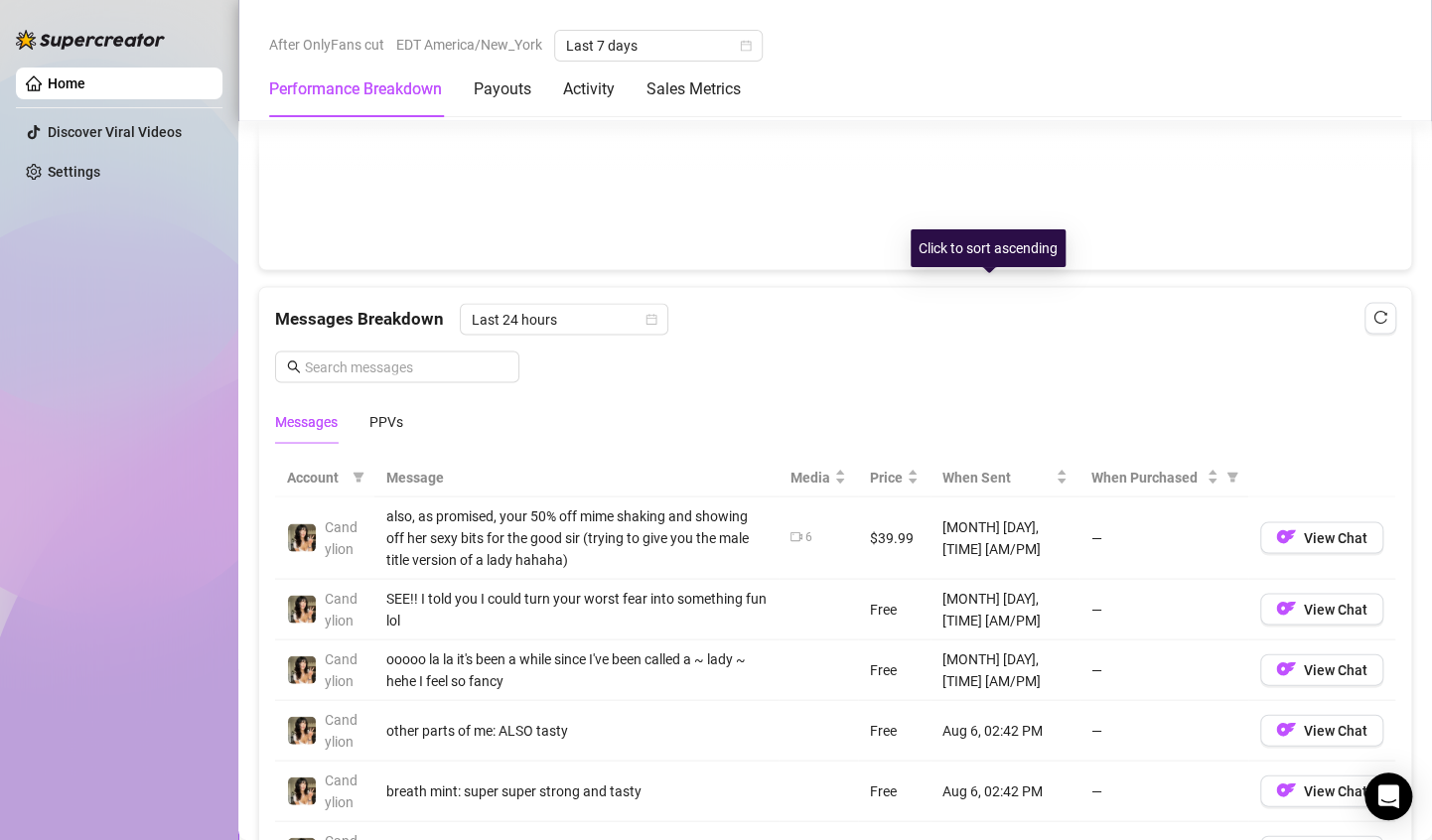 scroll, scrollTop: 1651, scrollLeft: 0, axis: vertical 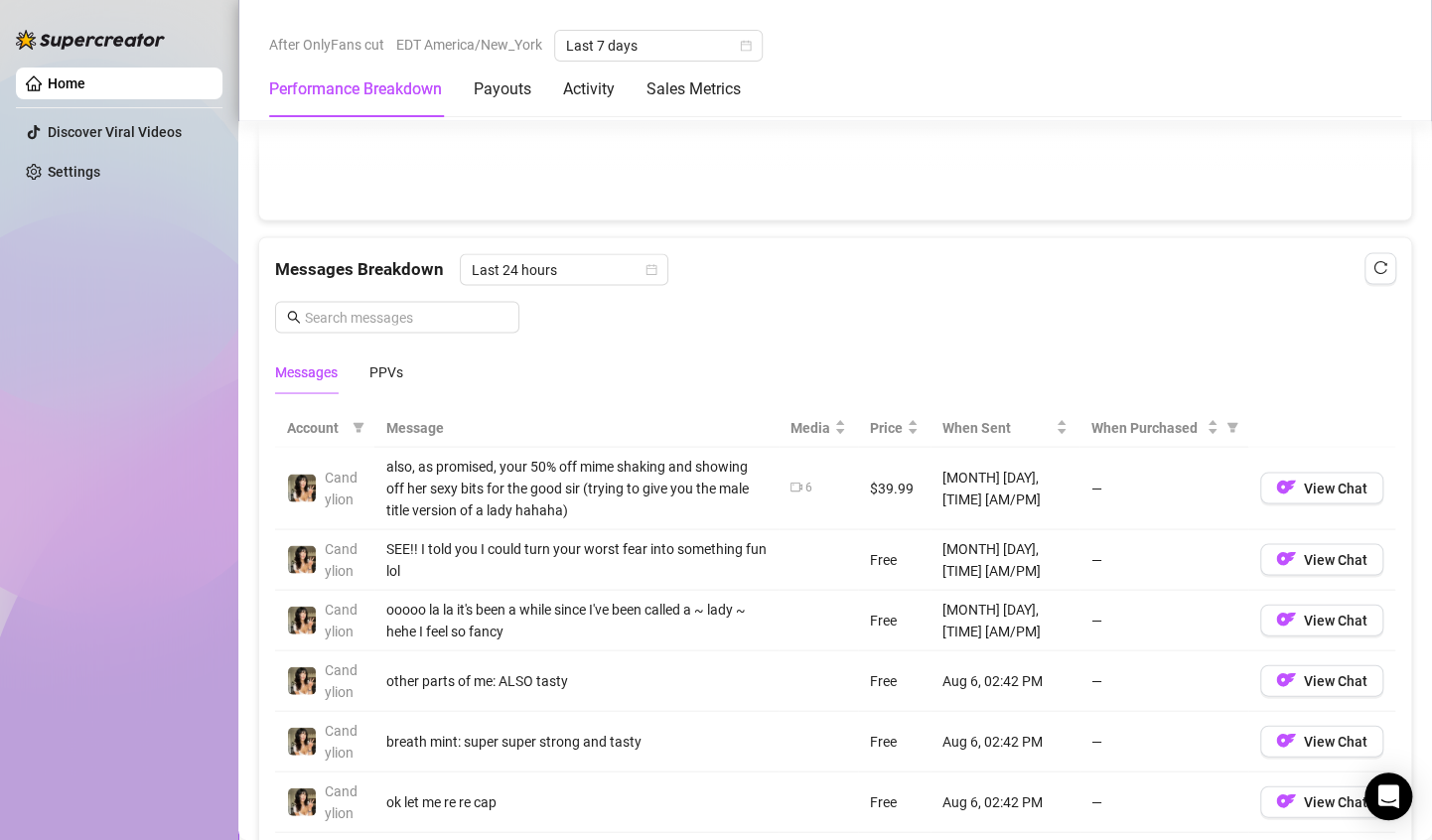 click on "Messages PPVs" at bounding box center (835, 371) 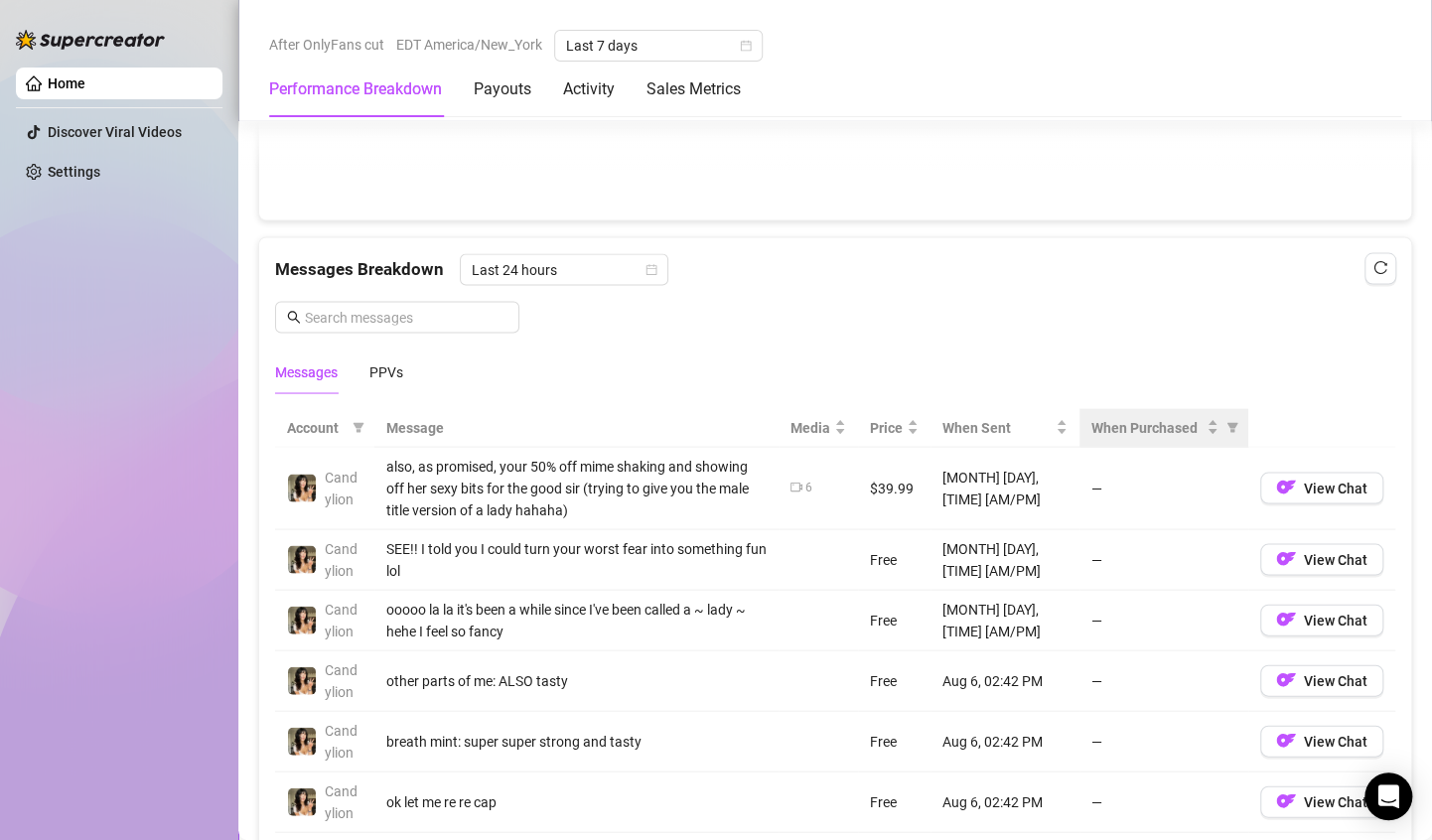 click on "When Purchased" at bounding box center (1164, 427) 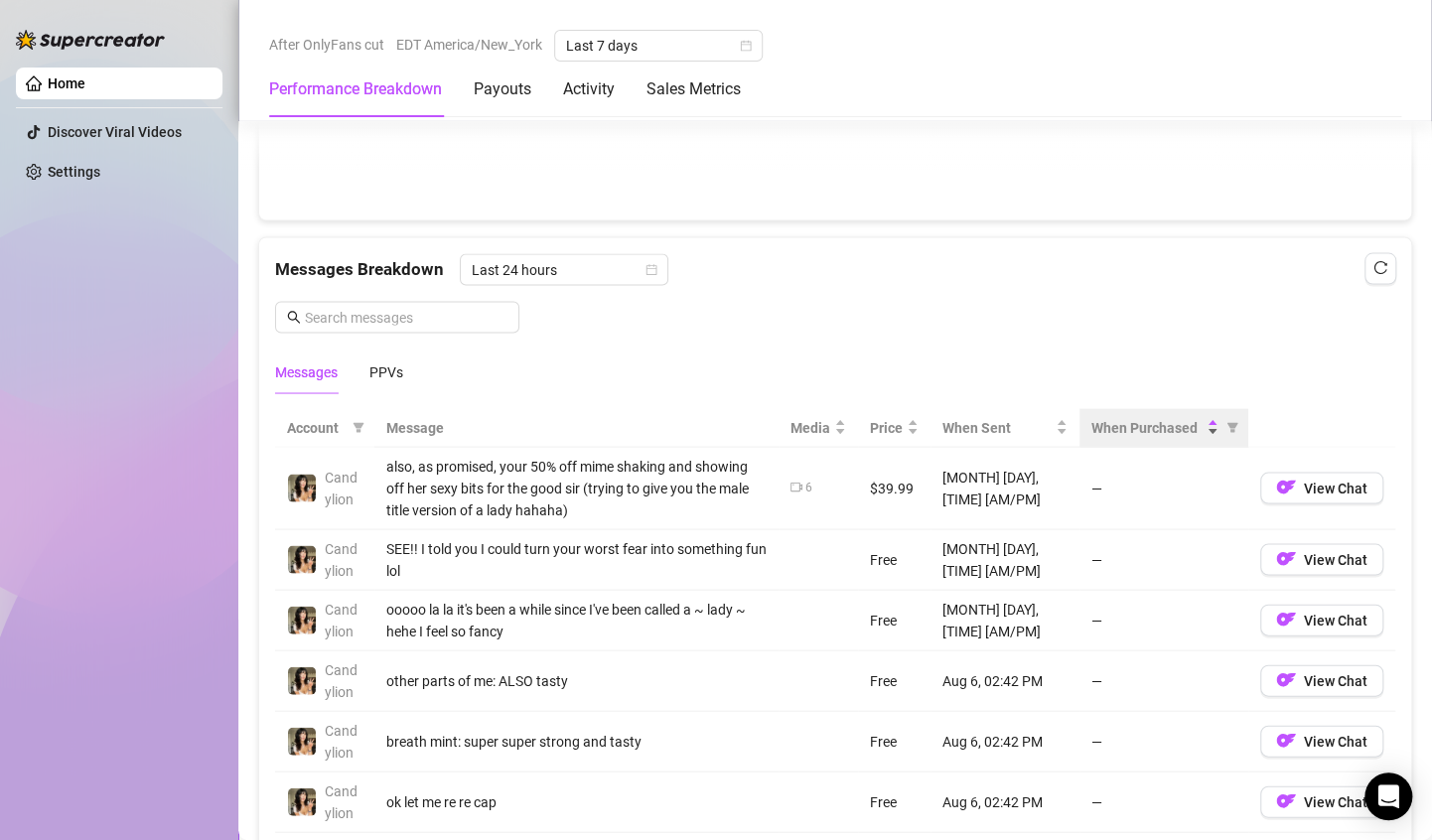 click on "When Purchased" at bounding box center [1147, 427] 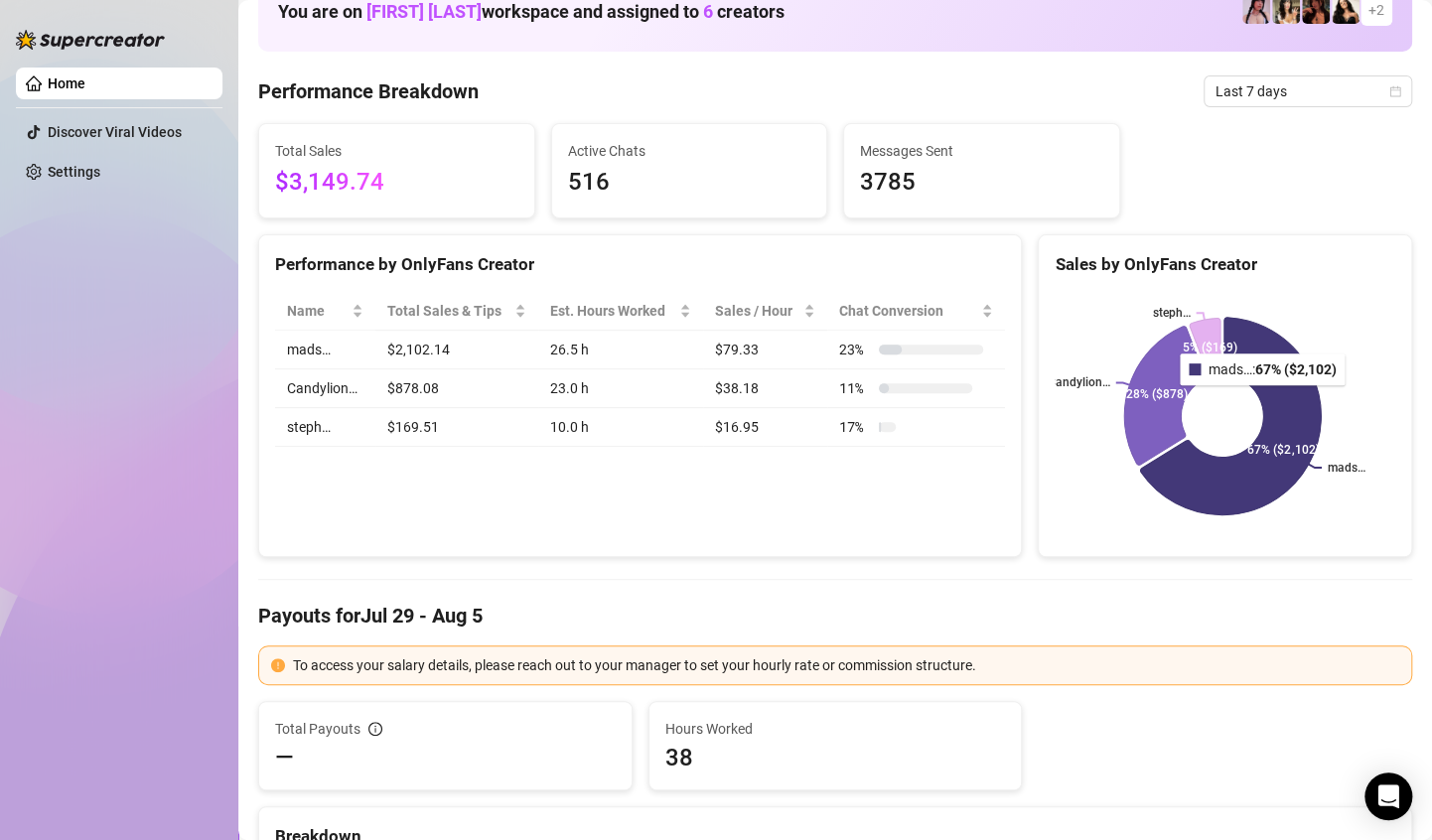 scroll, scrollTop: 63, scrollLeft: 0, axis: vertical 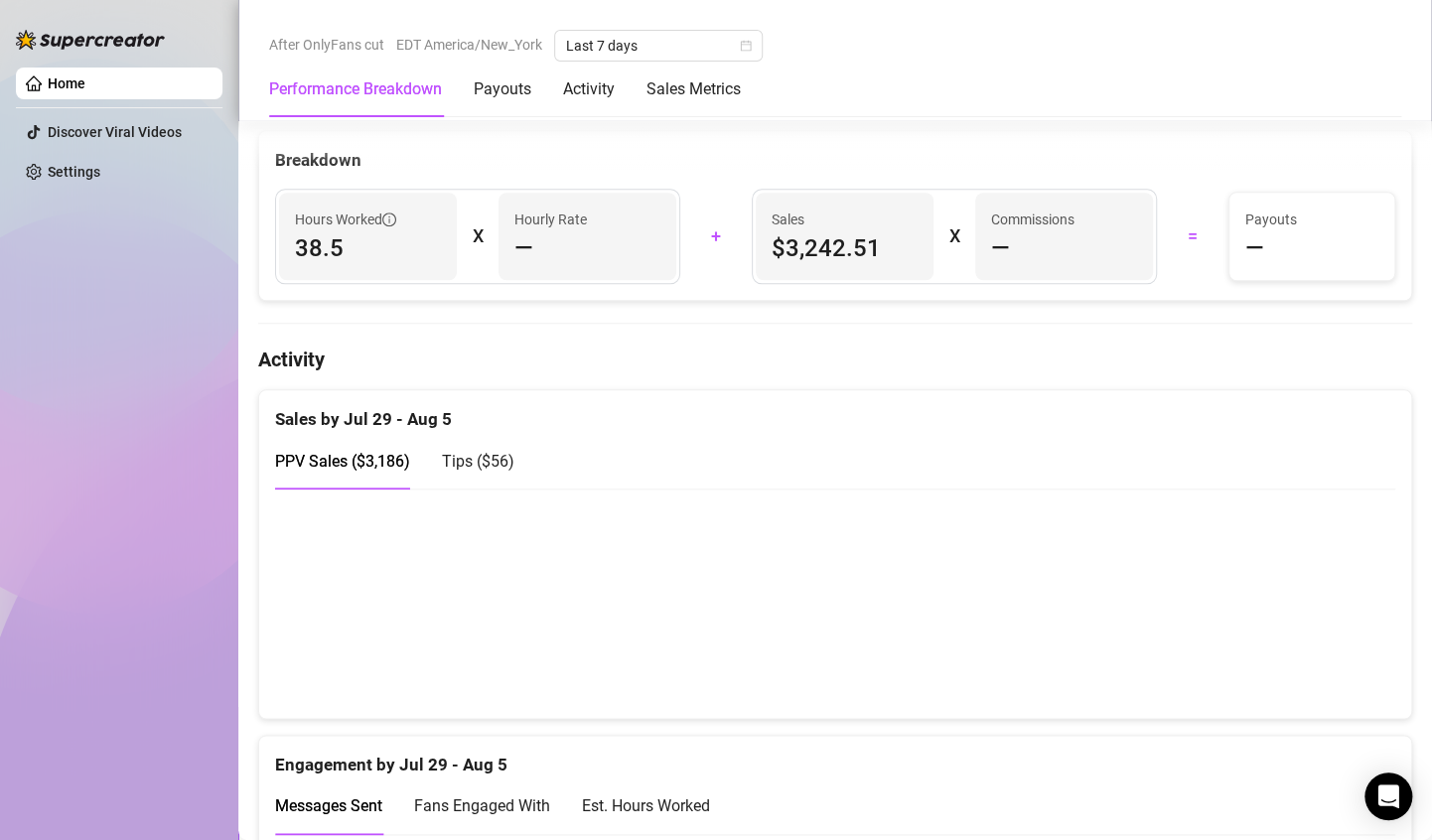 click at bounding box center (826, 603) 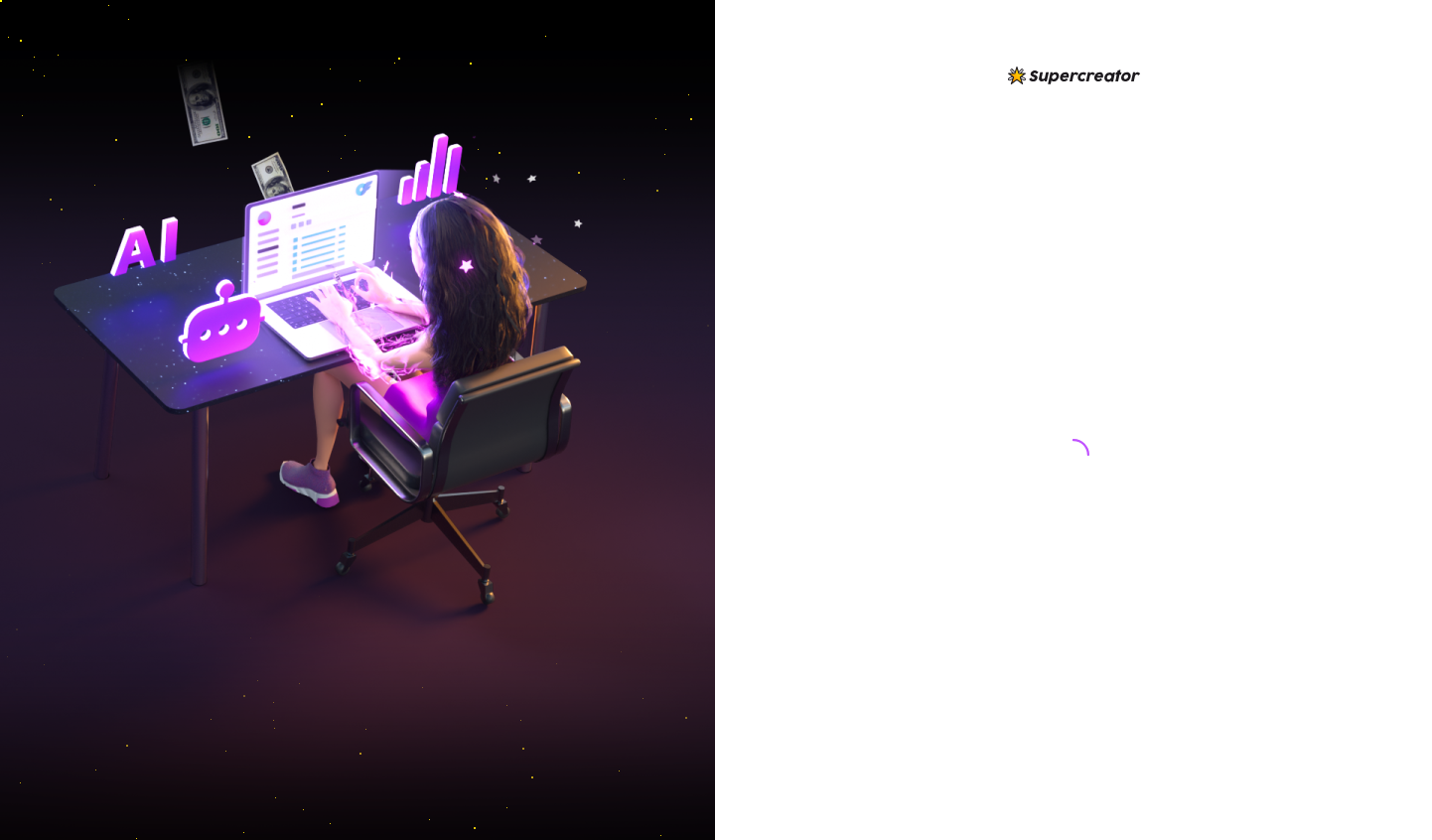scroll, scrollTop: 0, scrollLeft: 0, axis: both 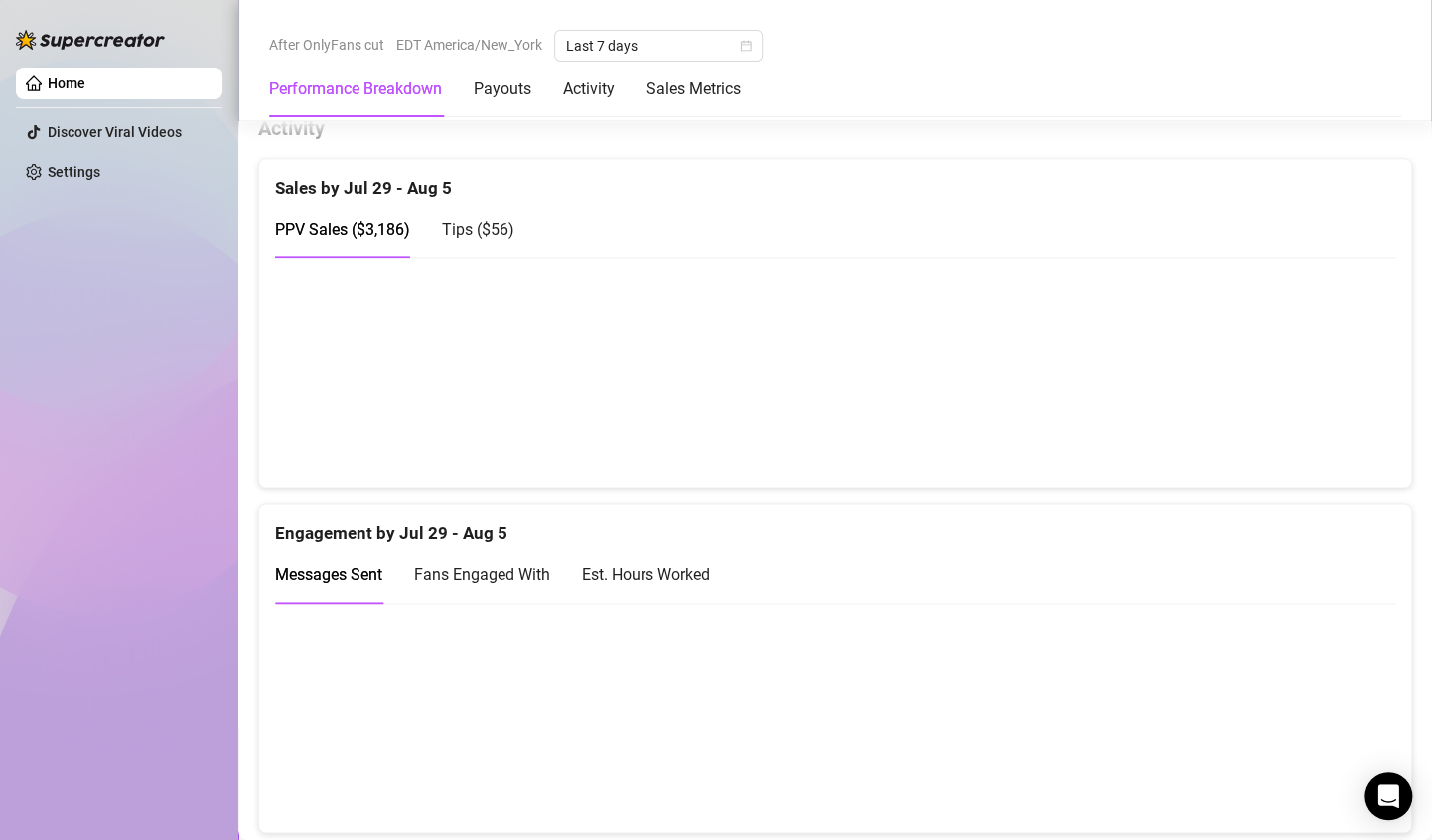 click at bounding box center (826, 371) 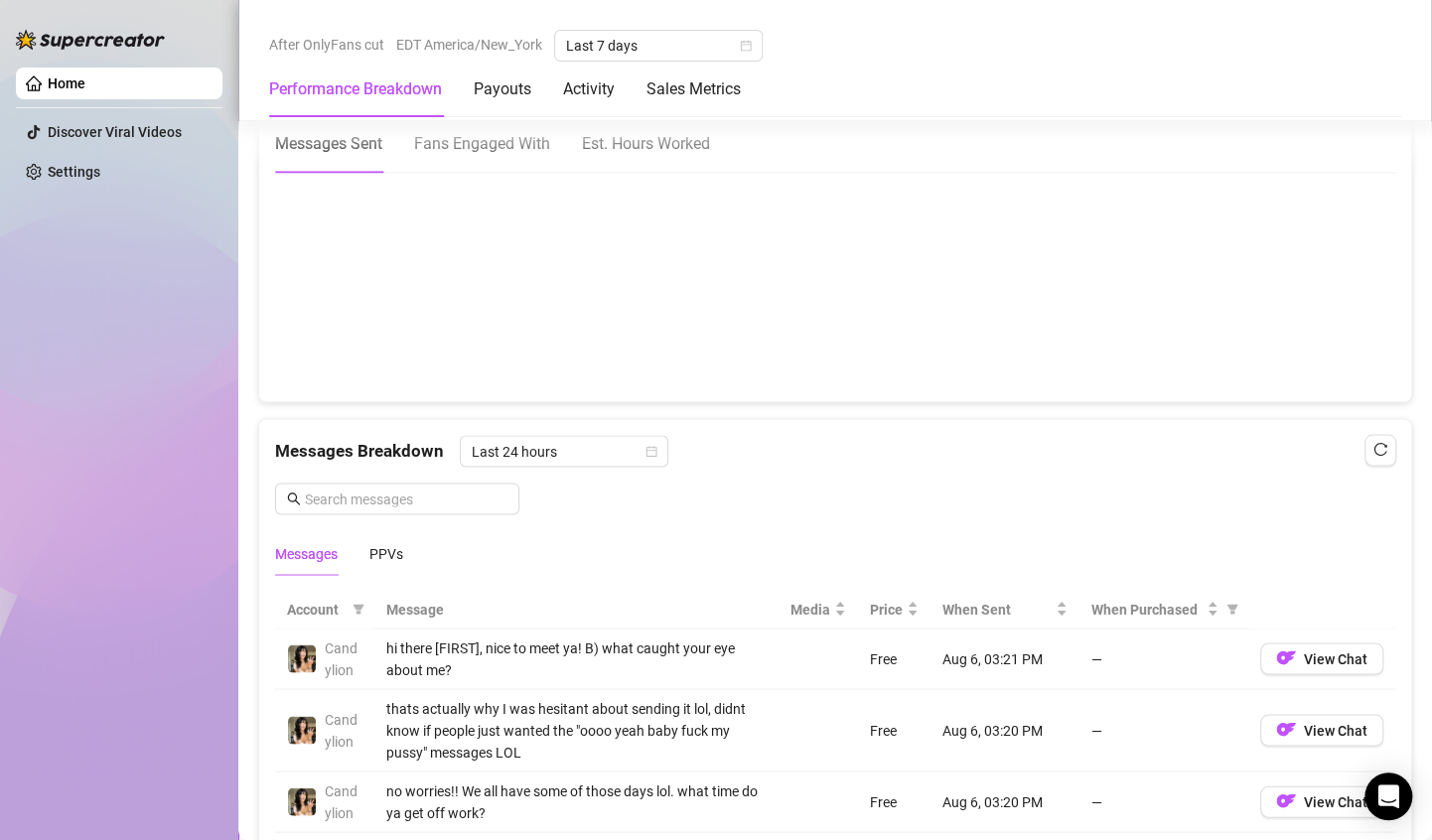 scroll, scrollTop: 1734, scrollLeft: 0, axis: vertical 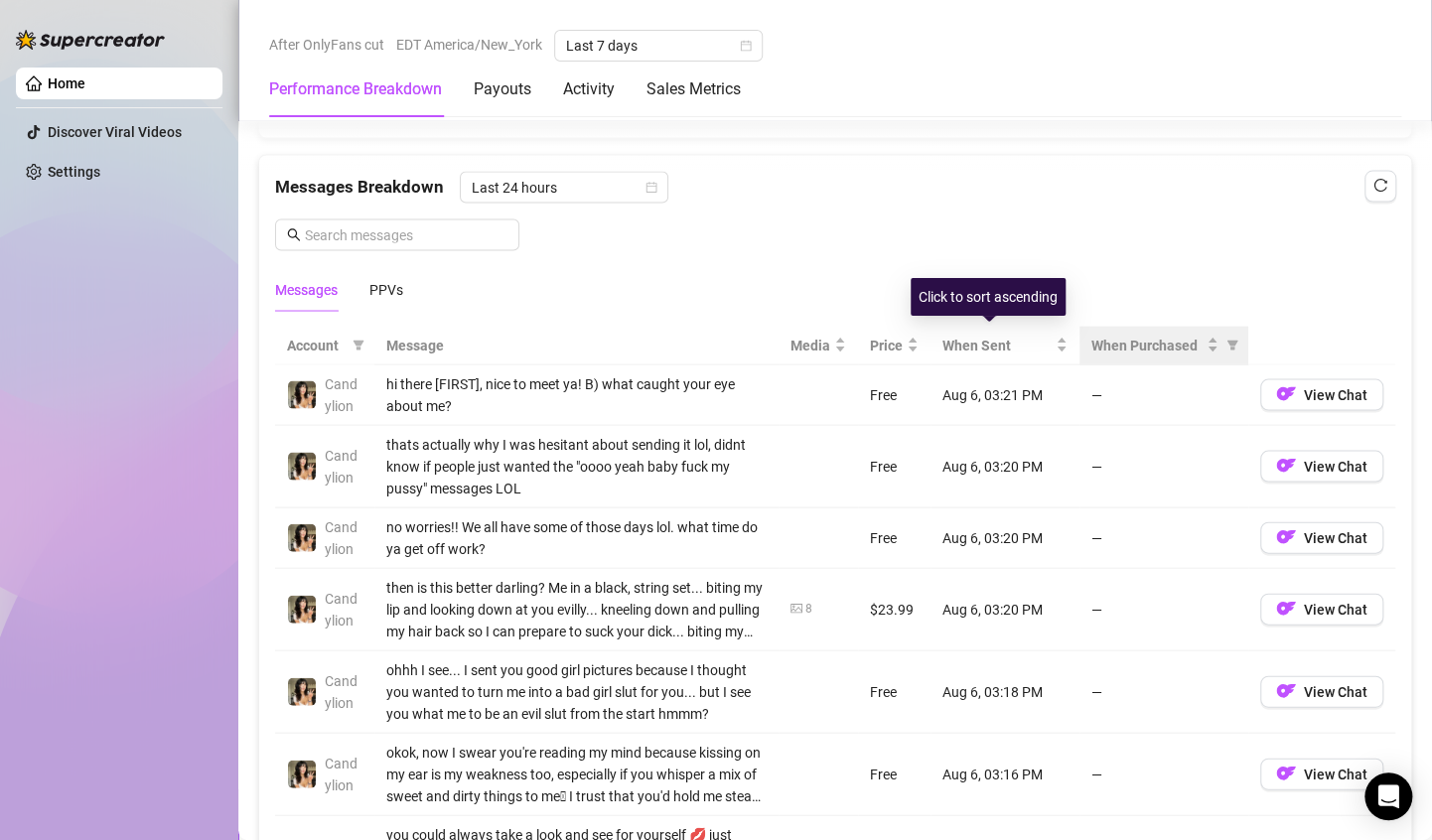 click on "When Purchased" at bounding box center [1164, 345] 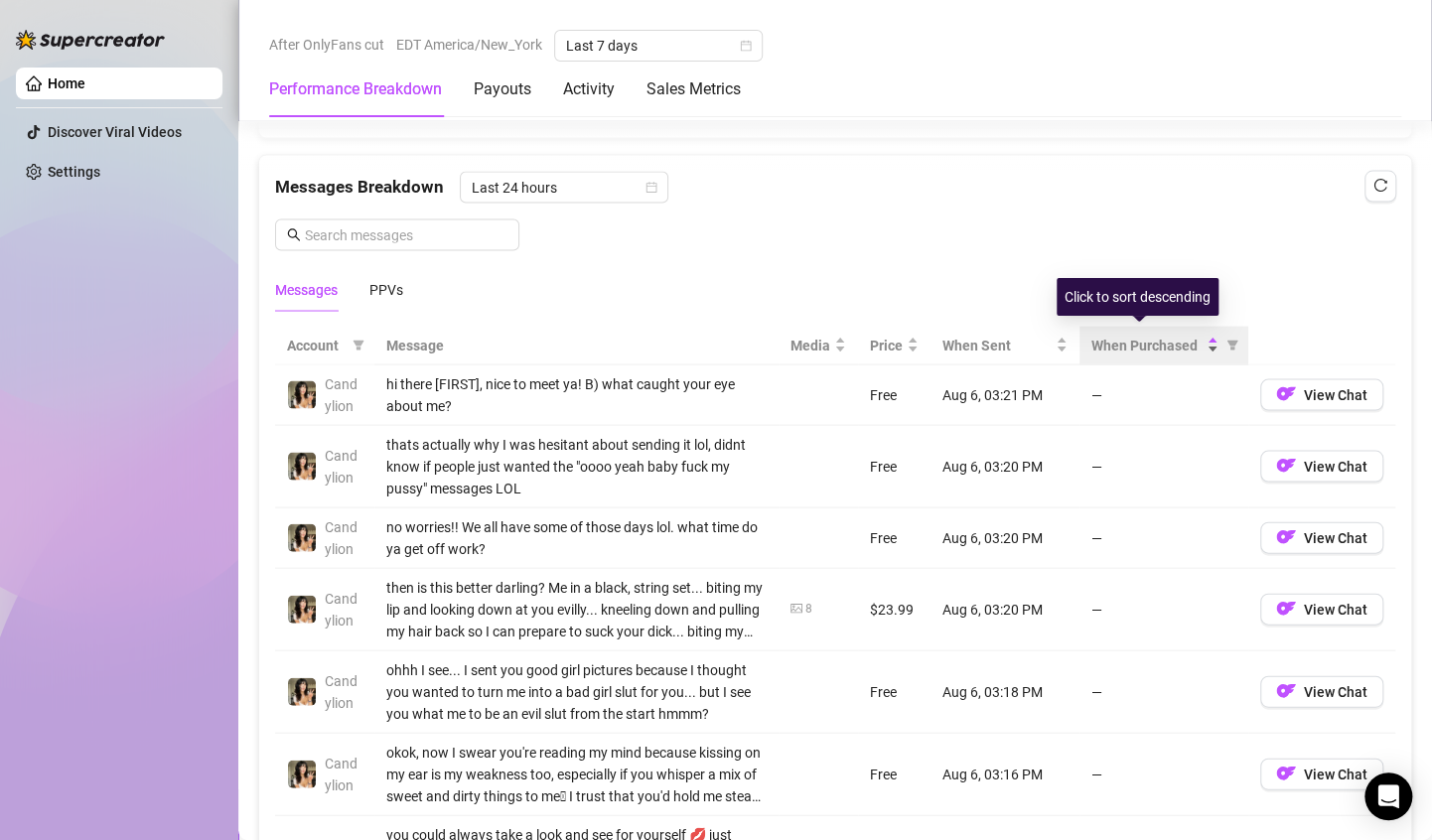 click on "When Purchased" at bounding box center [1147, 345] 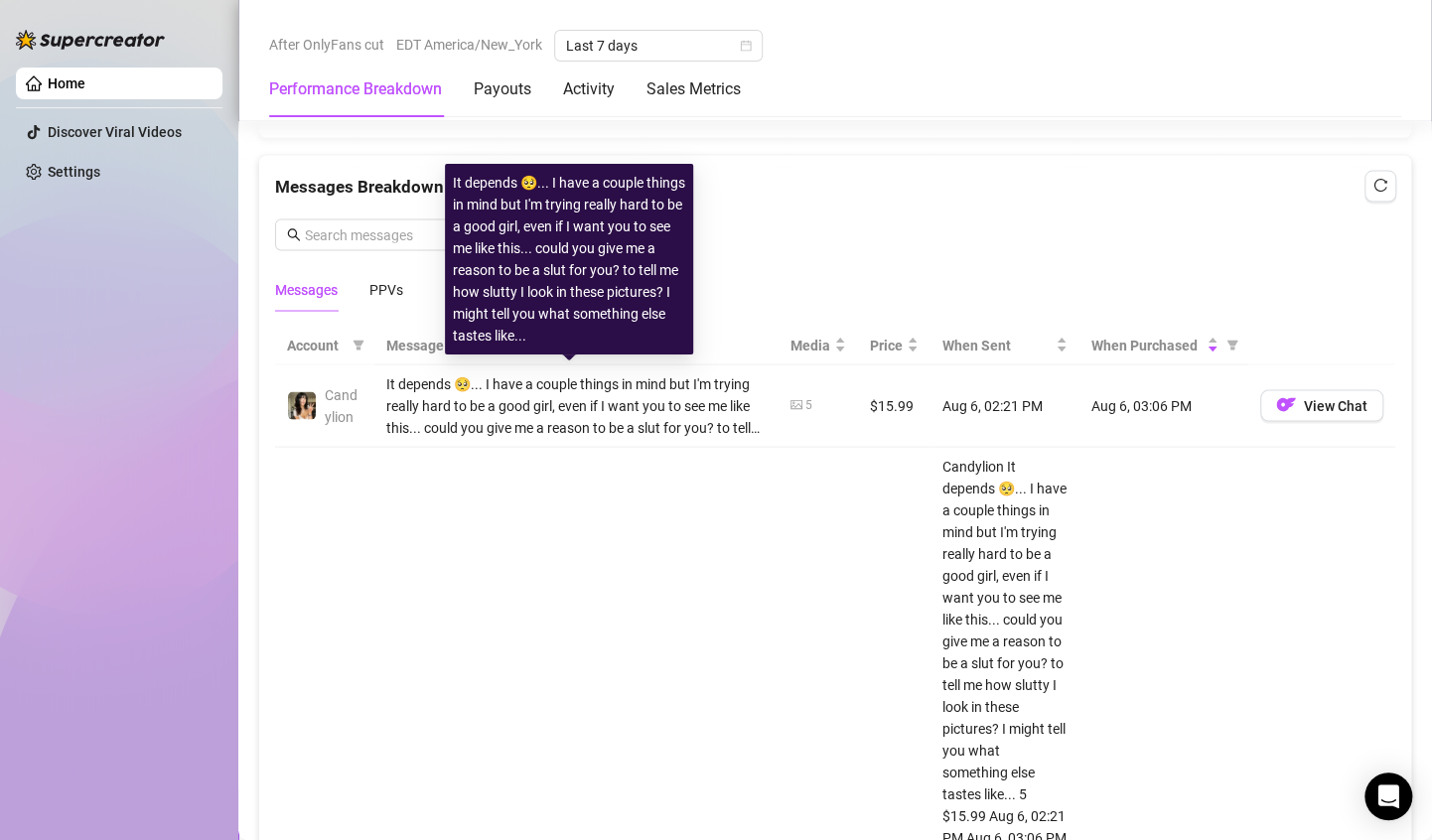 click on "It depends 🥺... I have a couple things in mind but I'm trying really hard to be a good girl, even if I want you to see me like this... could you give me a reason to be a slut for you? to tell me how slutty I look in these pictures? I might tell you what something else tastes like..." at bounding box center [576, 405] 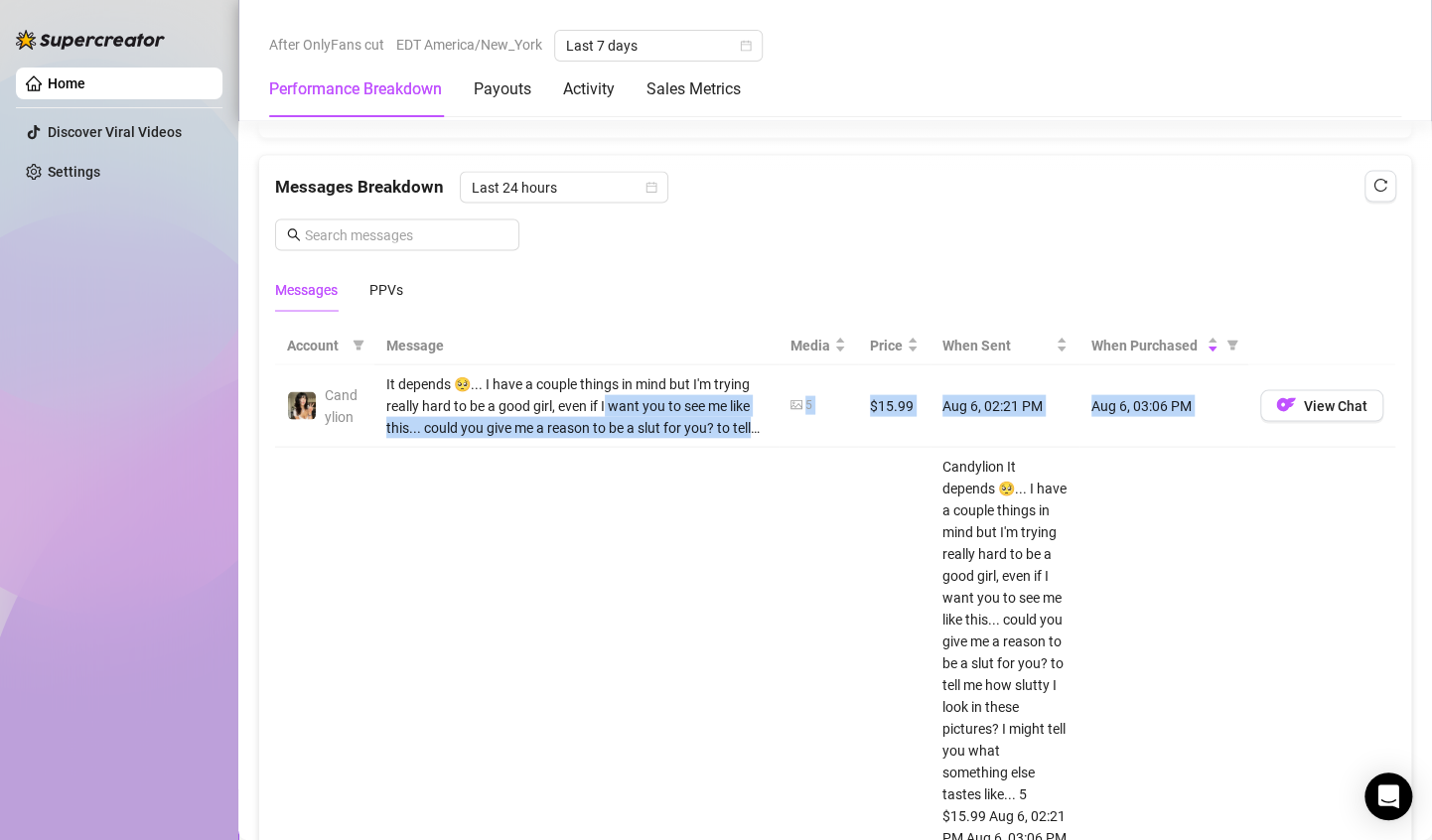 drag, startPoint x: 644, startPoint y: 397, endPoint x: 729, endPoint y: 497, distance: 131.24405 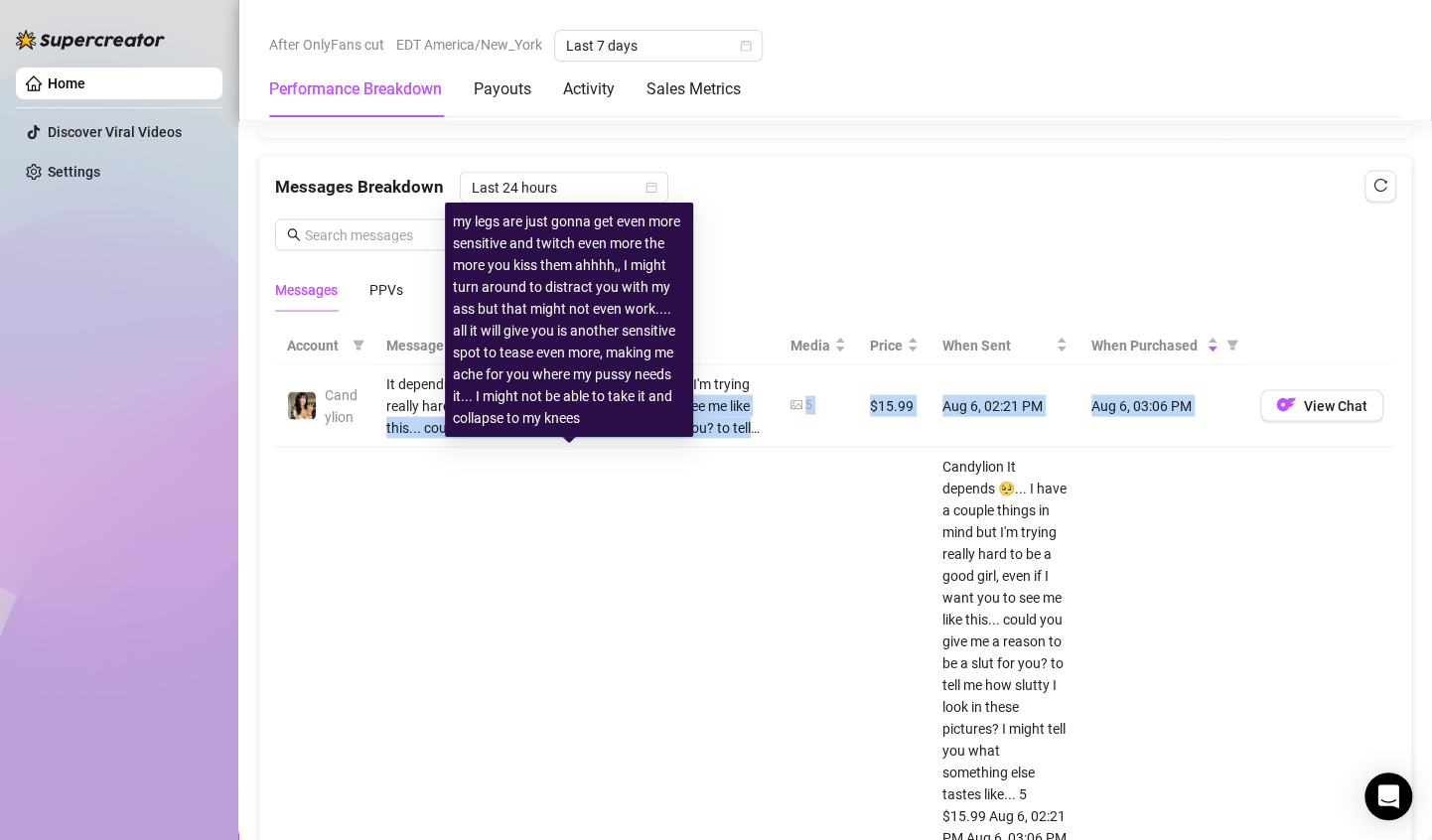 click on "my legs are just gonna get even more sensitive and twitch even more the more you kiss them ahhhh,, I might turn around to distract you with my ass but that might not even work.... all it will give you is another sensitive spot to tease even more, making me ache for you where my pussy needs it... I might not be able to take it and collapse to my knees" at bounding box center [576, 1066] 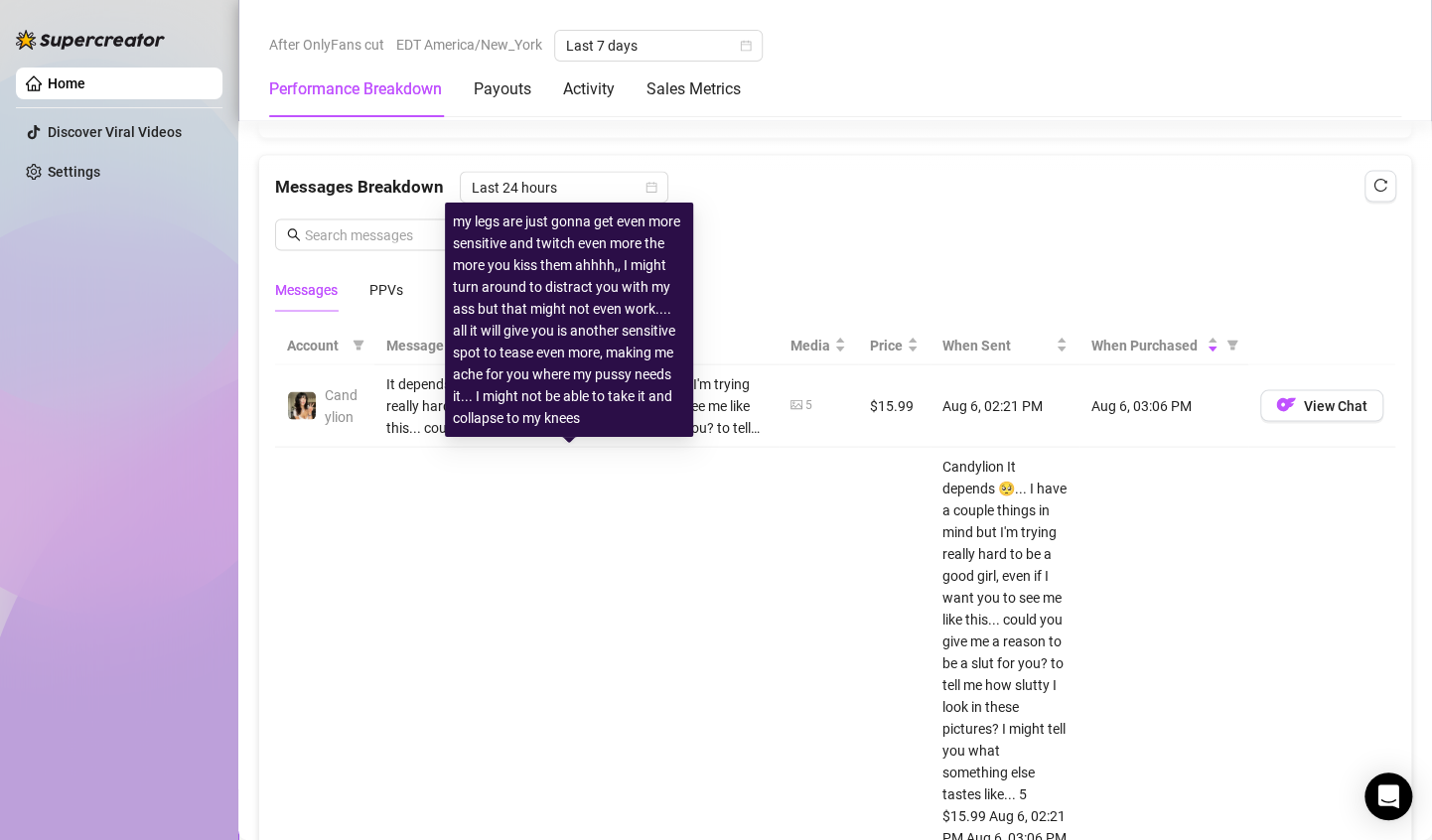 drag, startPoint x: 727, startPoint y: 503, endPoint x: 421, endPoint y: 479, distance: 306.93973 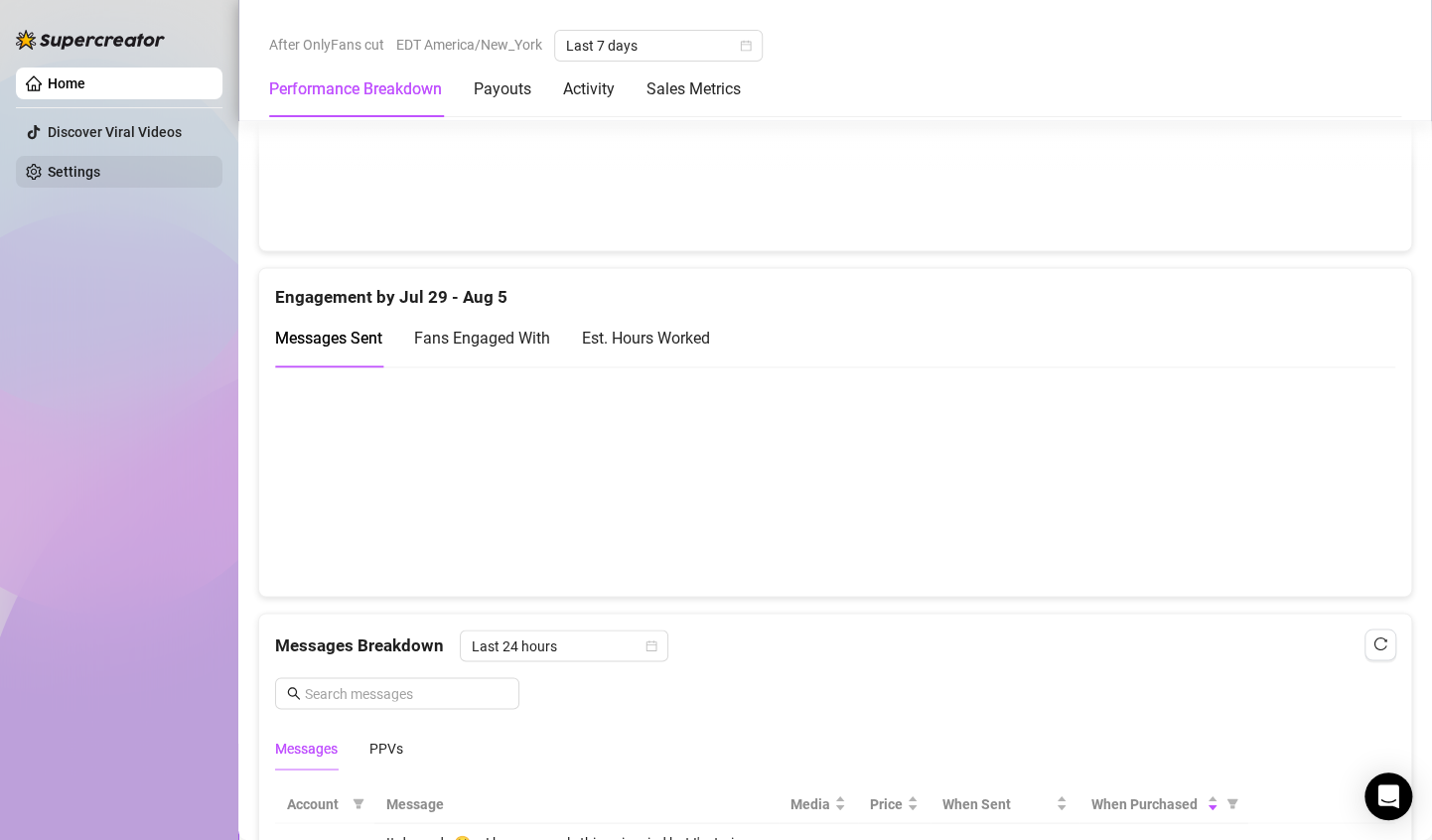 scroll, scrollTop: 1039, scrollLeft: 0, axis: vertical 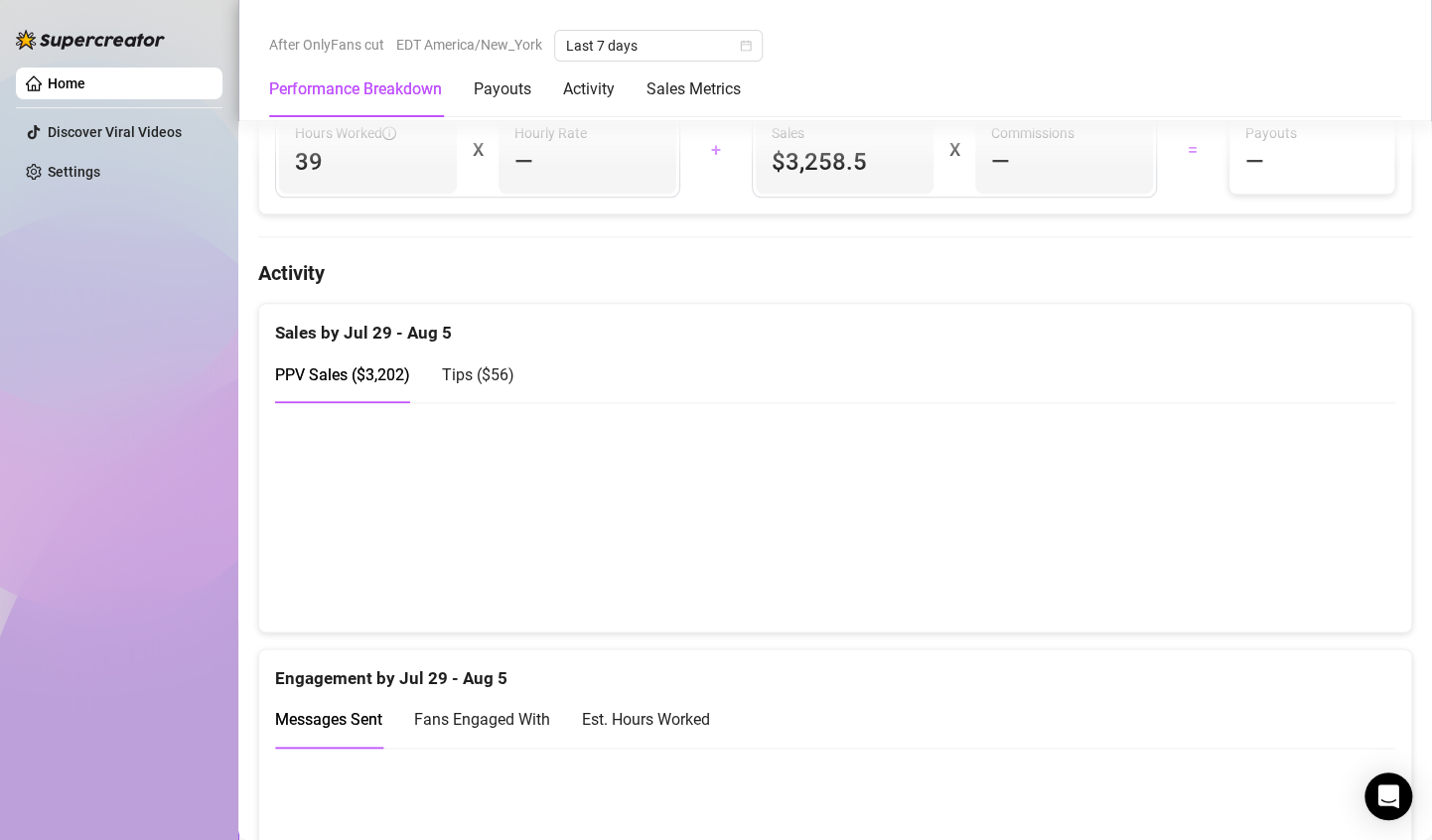click at bounding box center [826, 516] 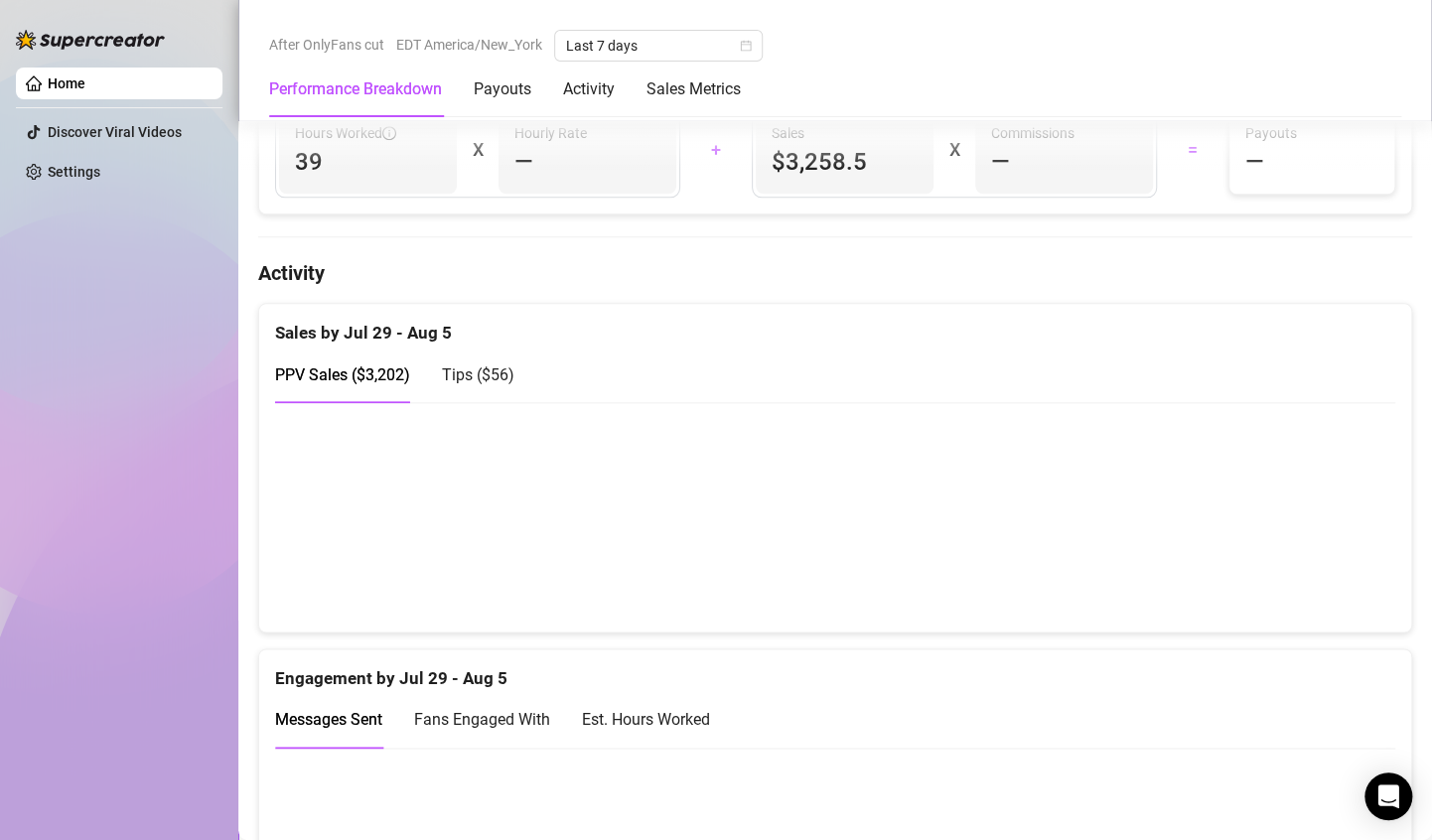 drag, startPoint x: 1255, startPoint y: 526, endPoint x: 1278, endPoint y: 532, distance: 23.769729 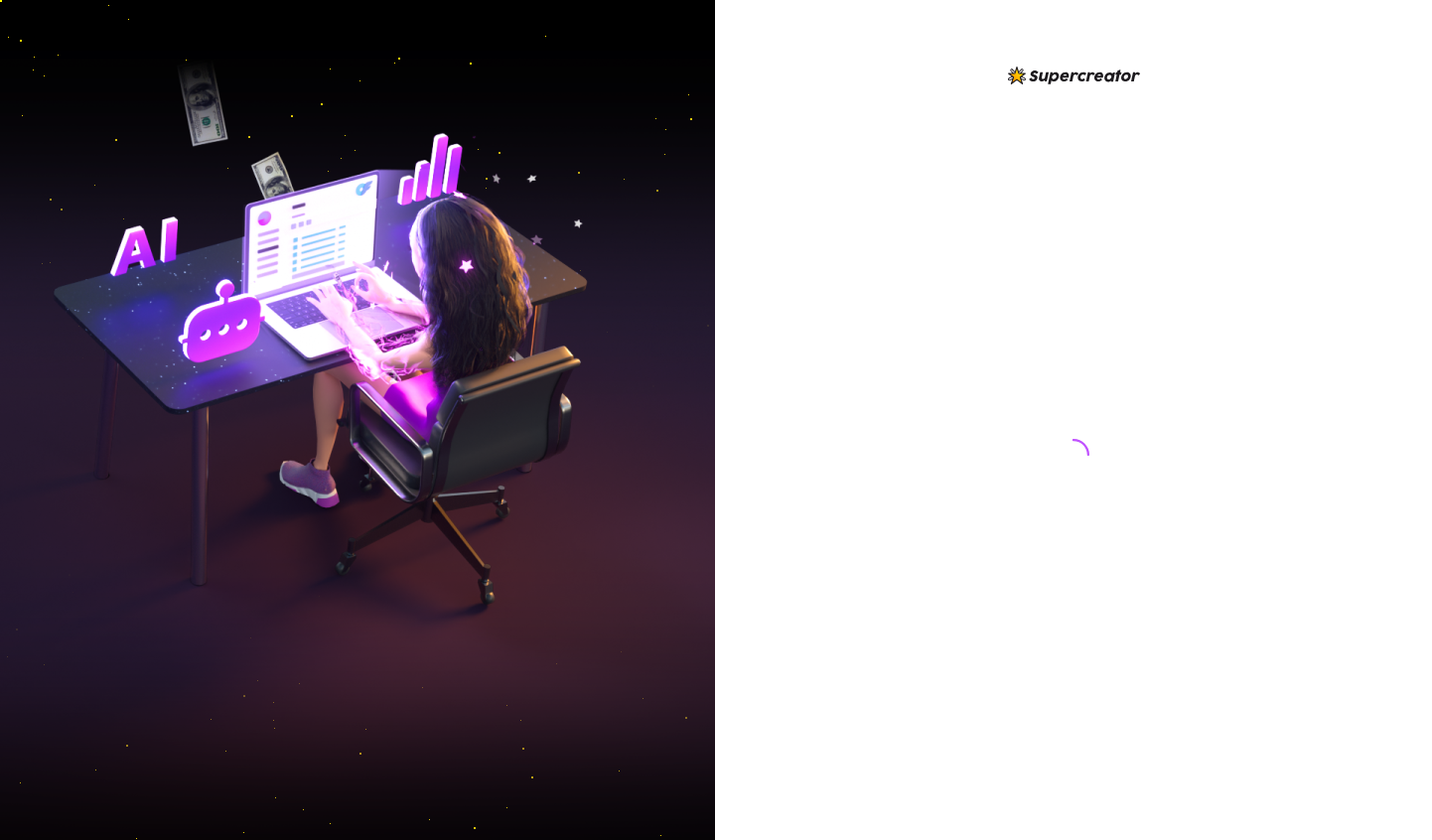 scroll, scrollTop: 0, scrollLeft: 0, axis: both 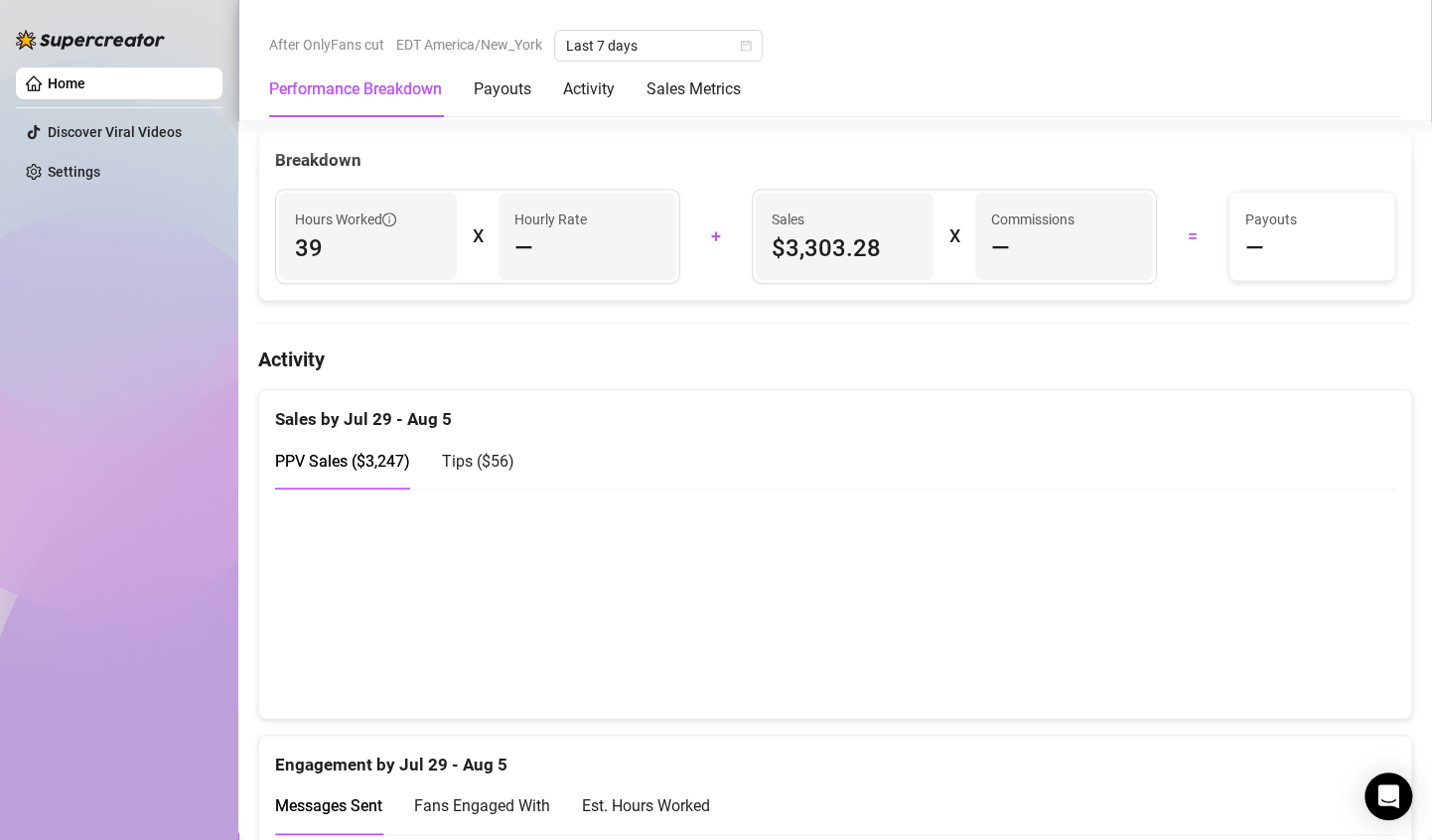 click at bounding box center (826, 603) 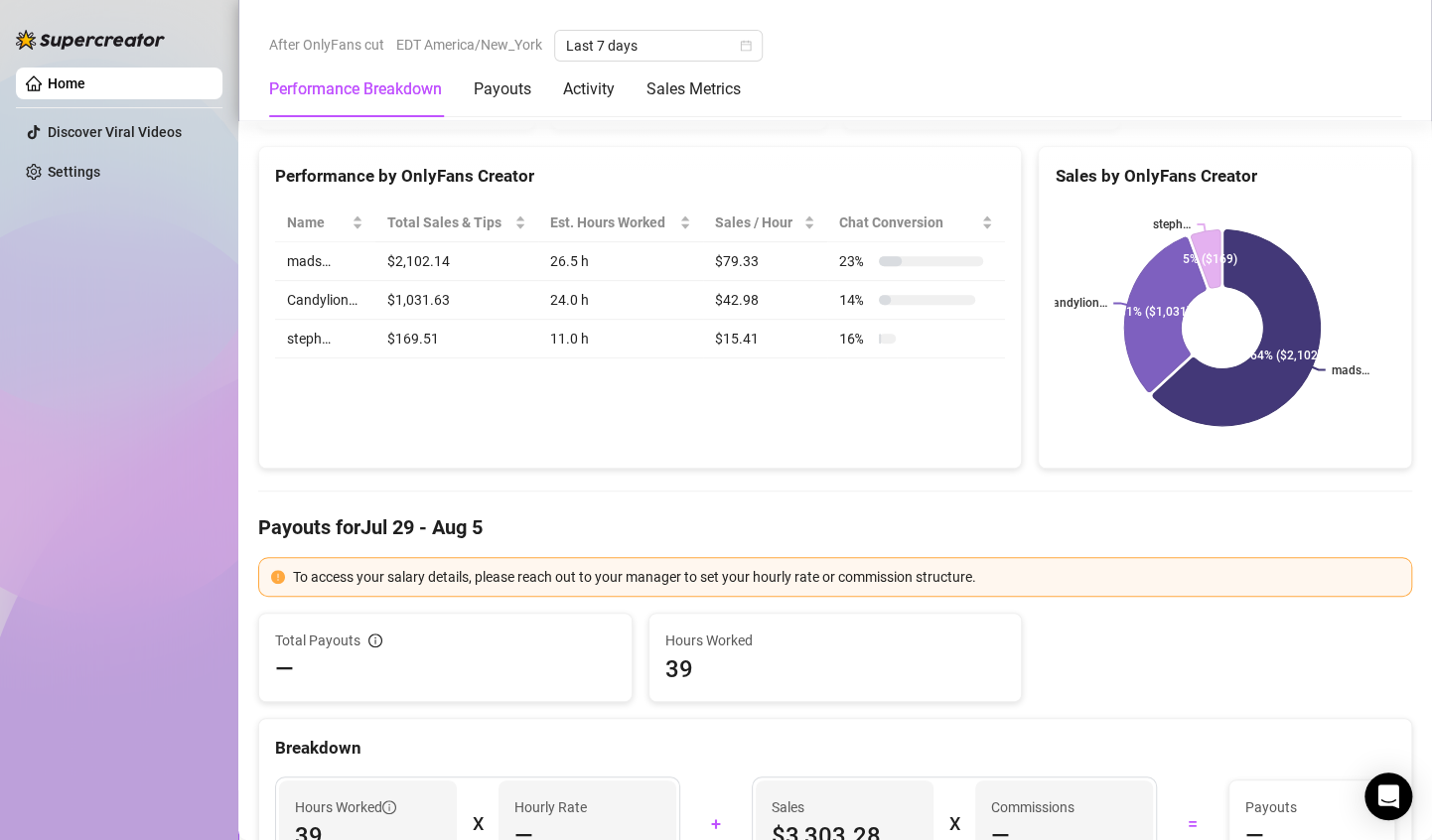 scroll, scrollTop: 1006, scrollLeft: 0, axis: vertical 